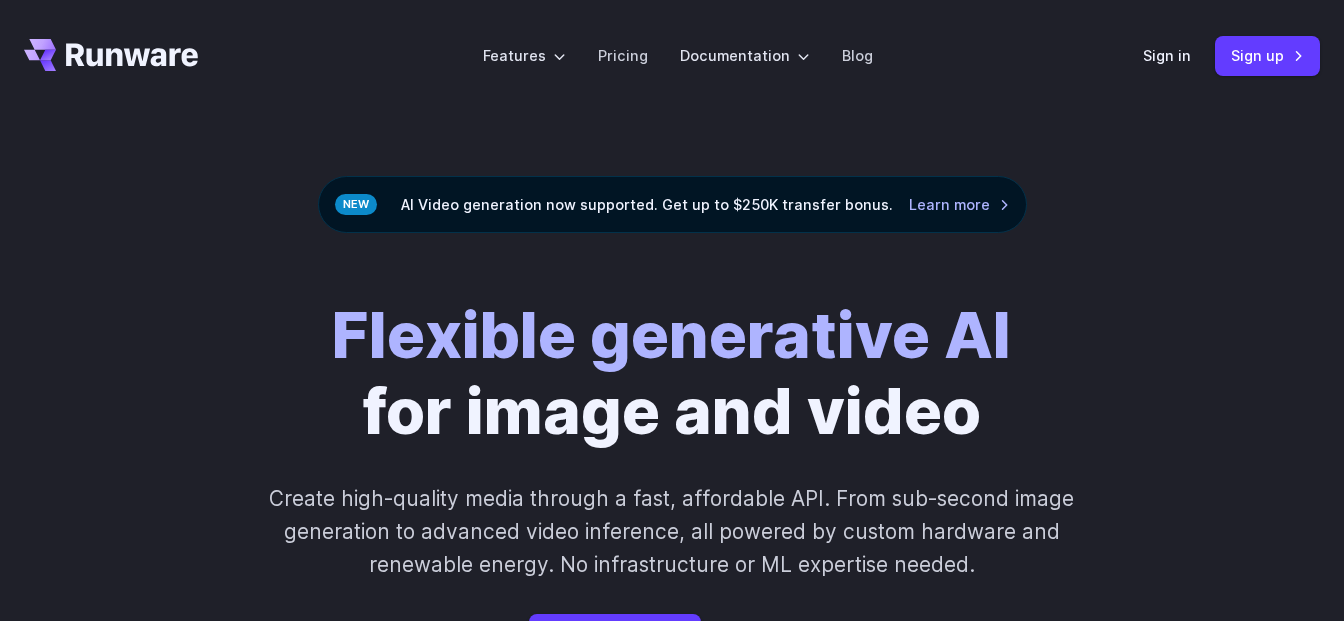 scroll, scrollTop: 0, scrollLeft: 0, axis: both 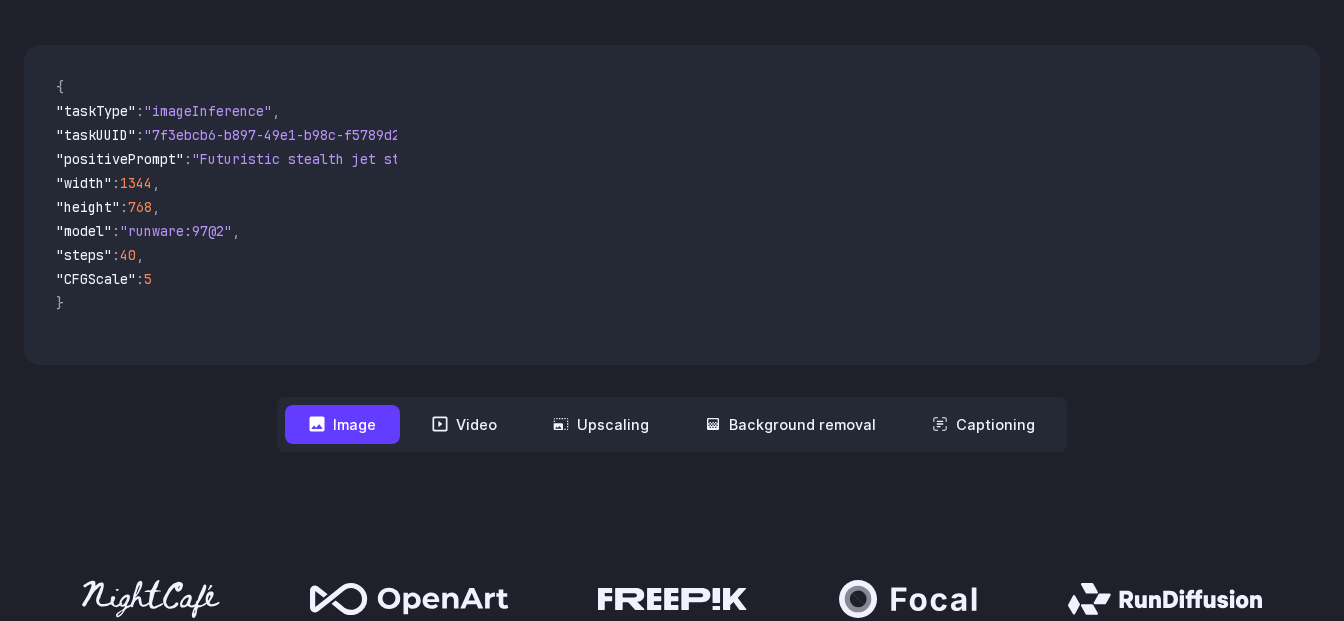 click on "Get Started Now" at bounding box center (615, -103) 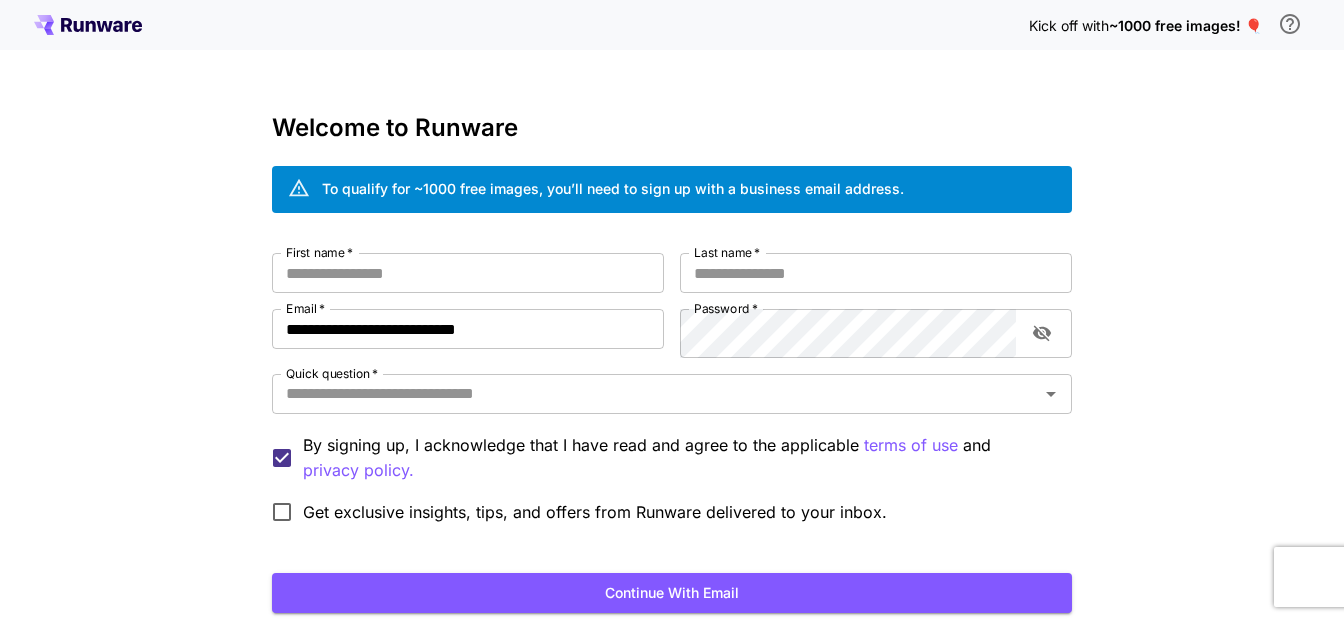 scroll, scrollTop: 339, scrollLeft: 0, axis: vertical 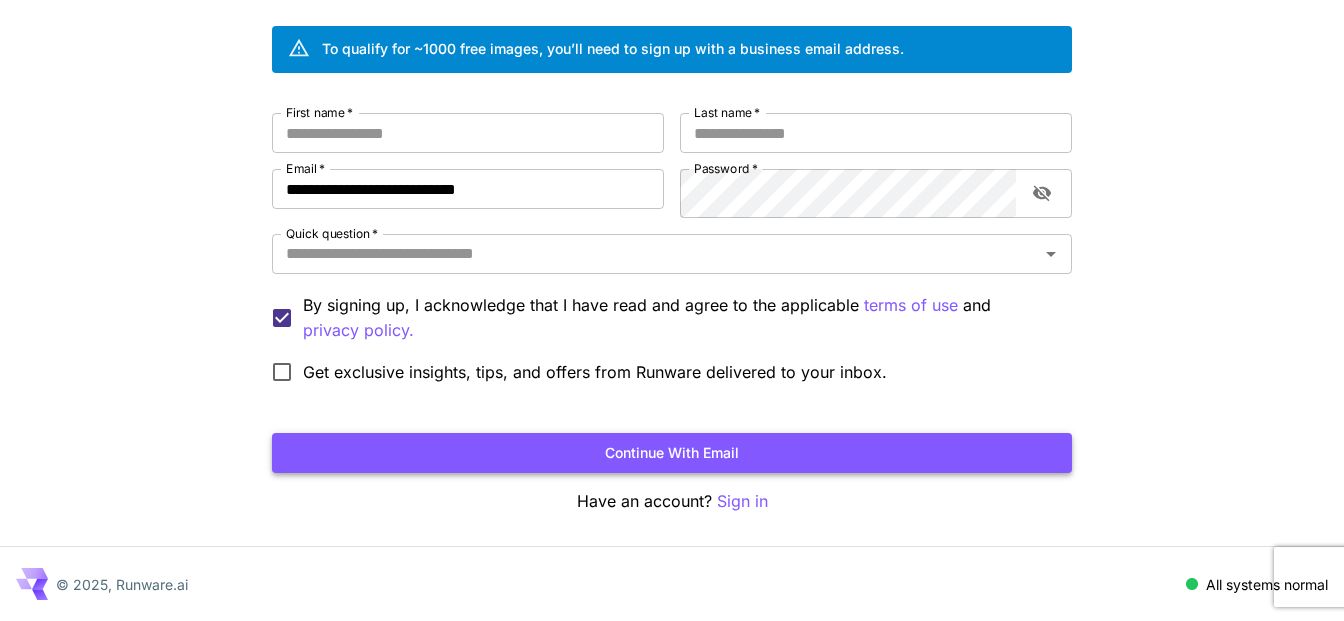 click on "Continue with email" at bounding box center [672, 453] 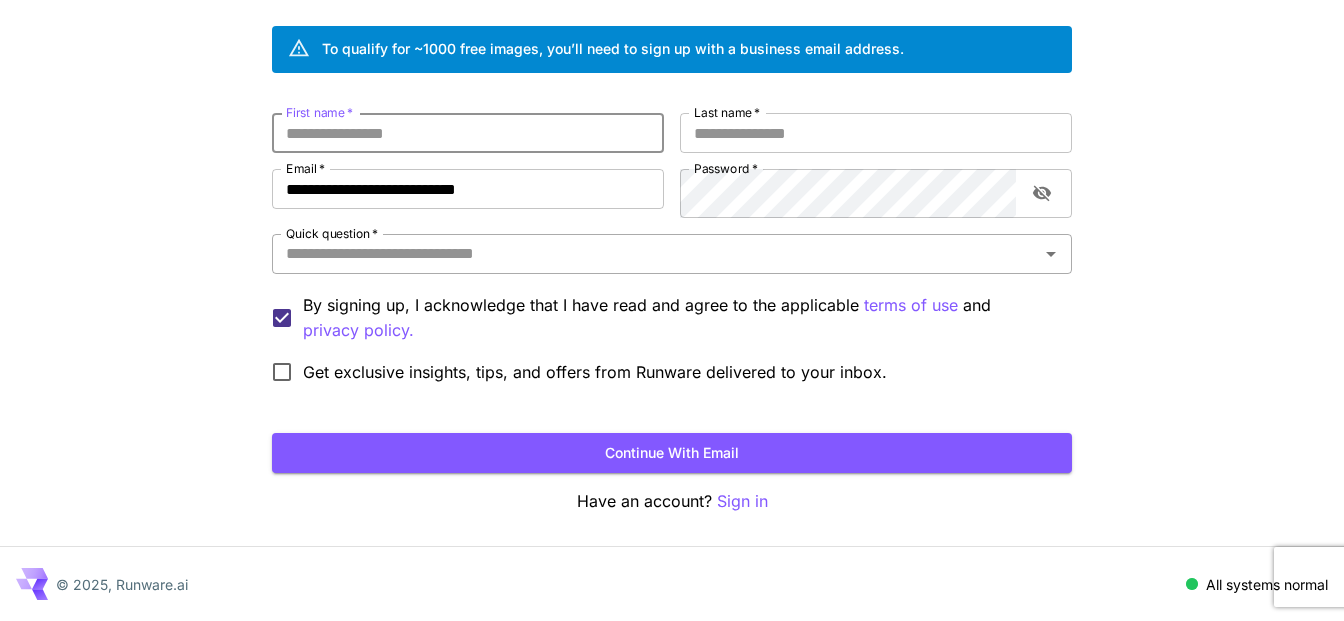 click on "Quick question   *" at bounding box center (655, 254) 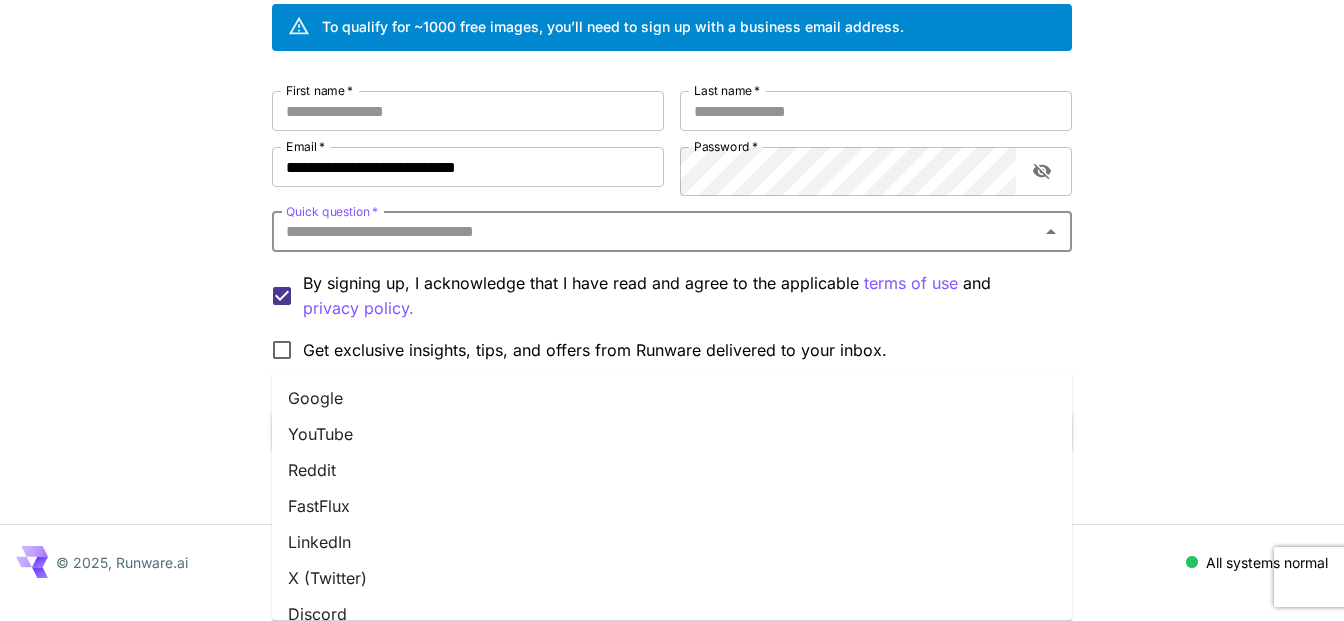 click on "YouTube" at bounding box center [672, 434] 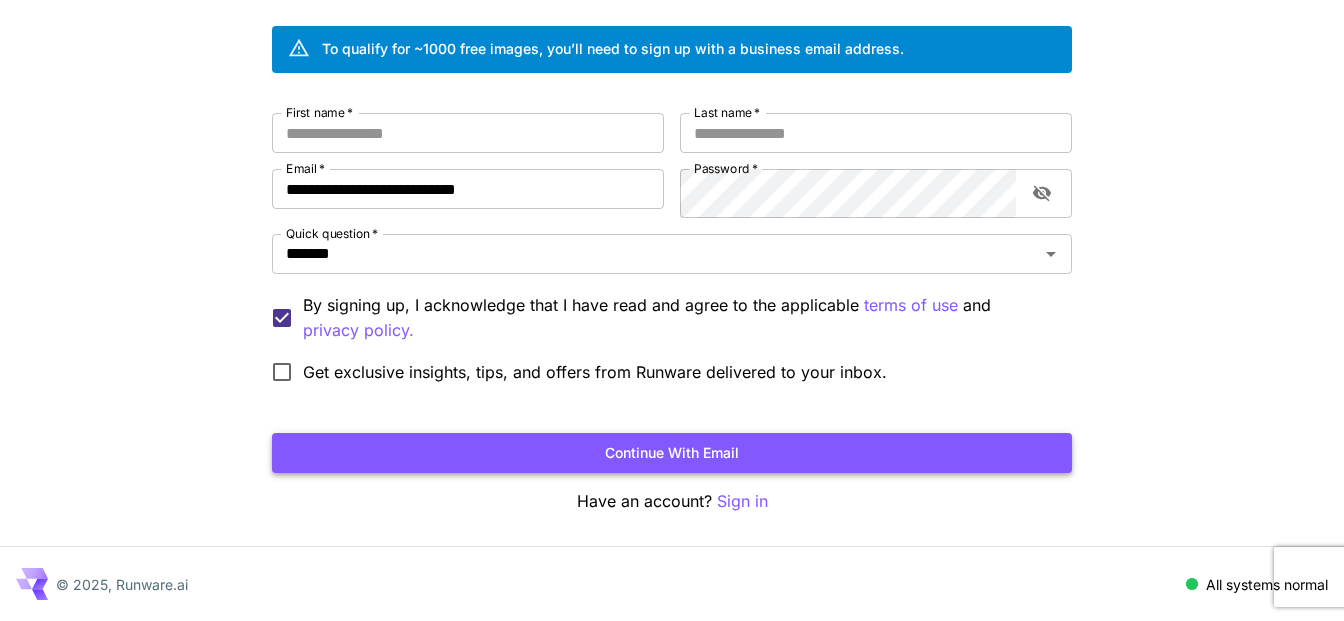 click on "Continue with email" at bounding box center (672, 453) 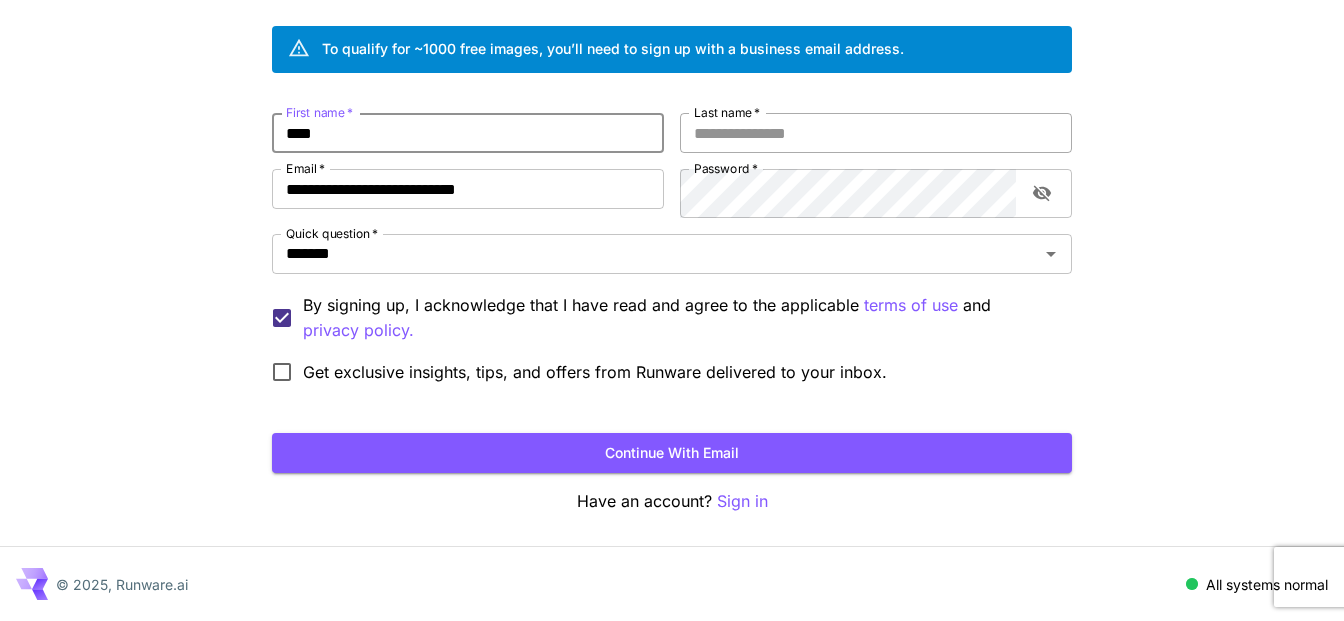 type on "****" 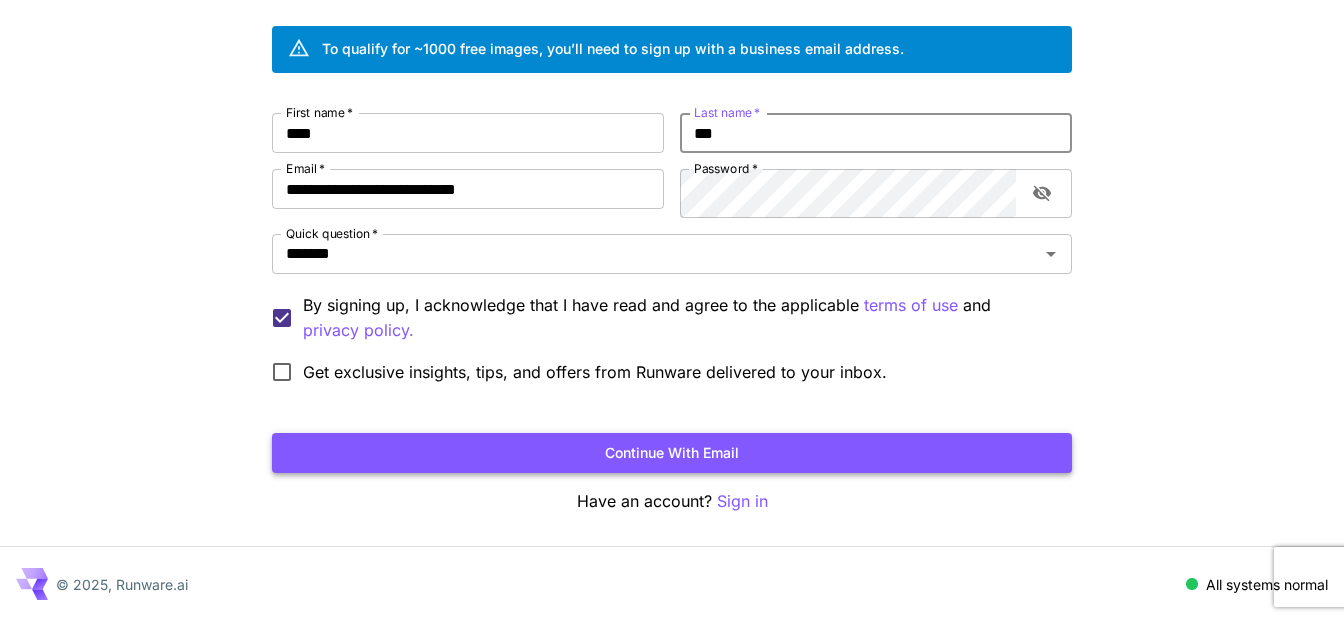 type on "***" 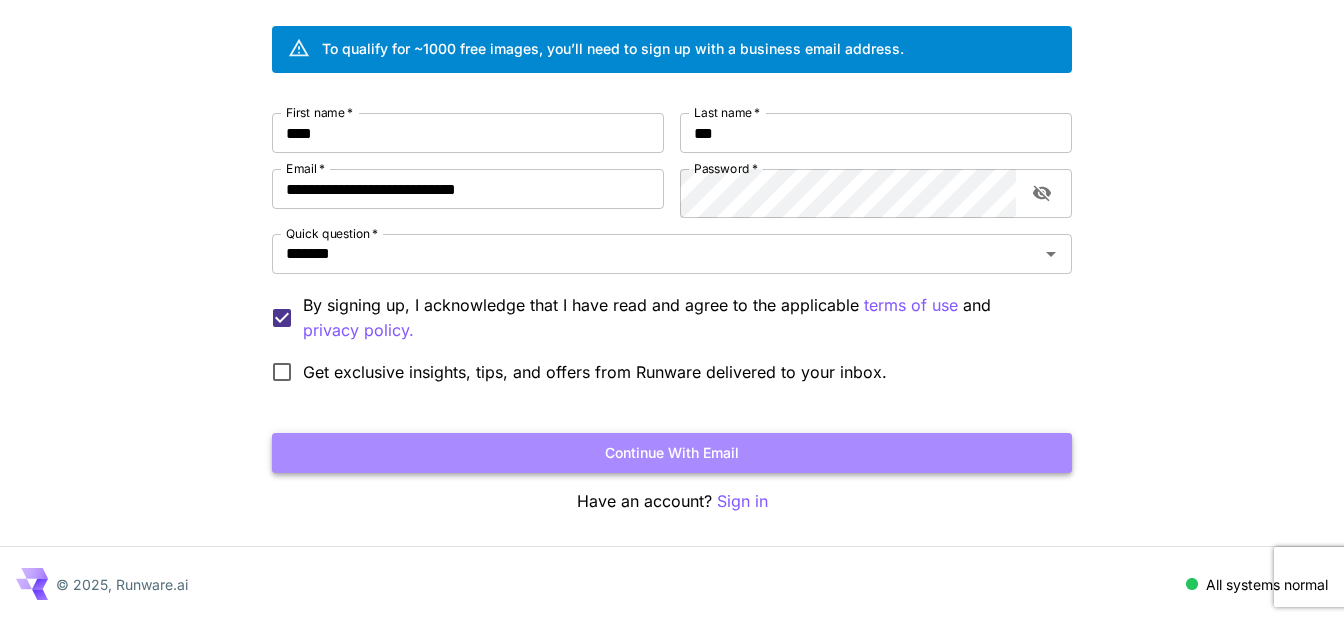 click on "Continue with email" at bounding box center (672, 453) 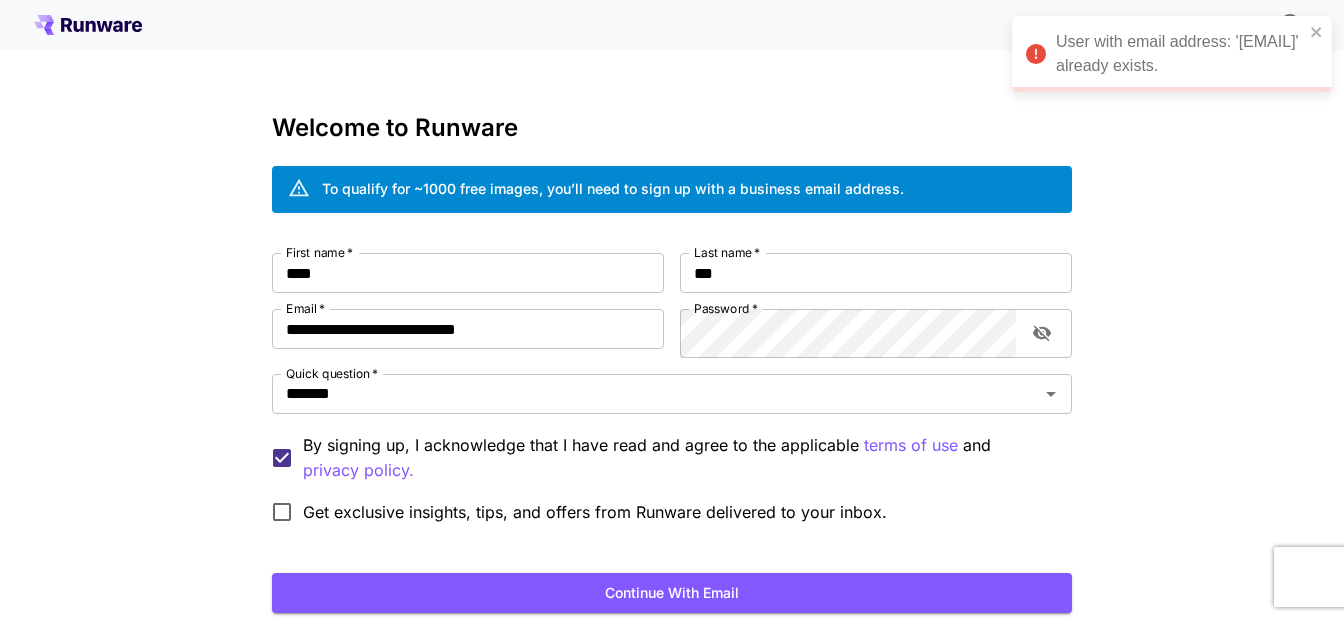 scroll, scrollTop: 339, scrollLeft: 0, axis: vertical 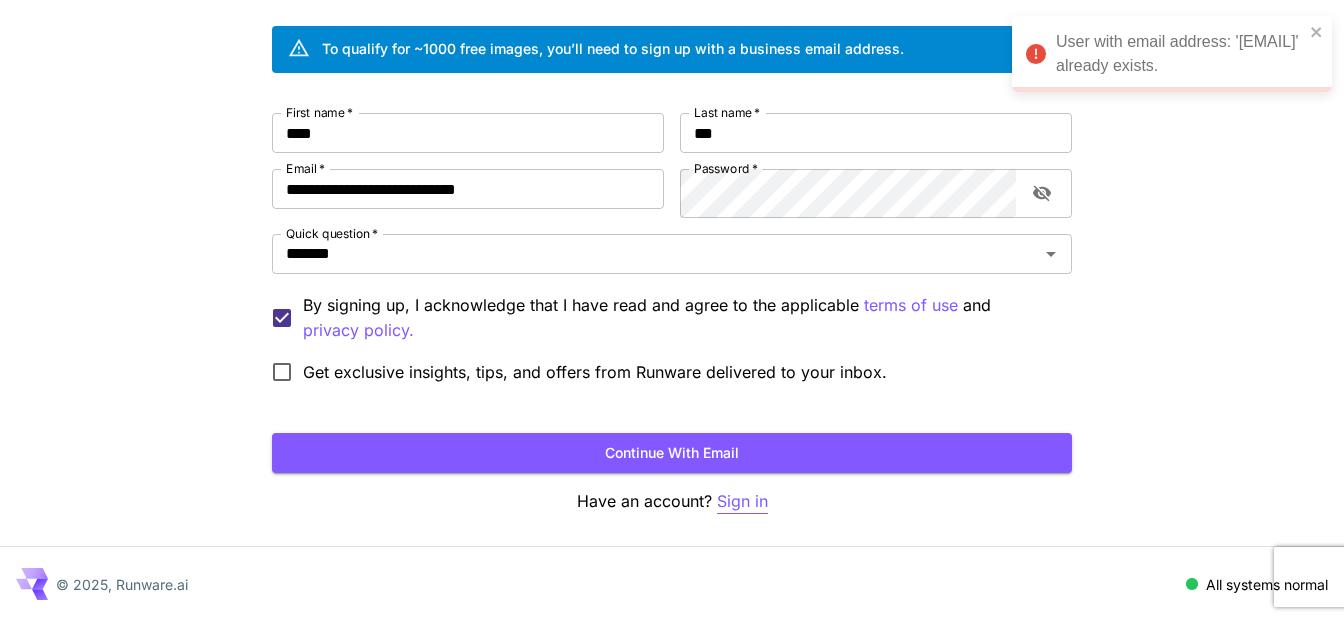 click on "Sign in" at bounding box center [742, 501] 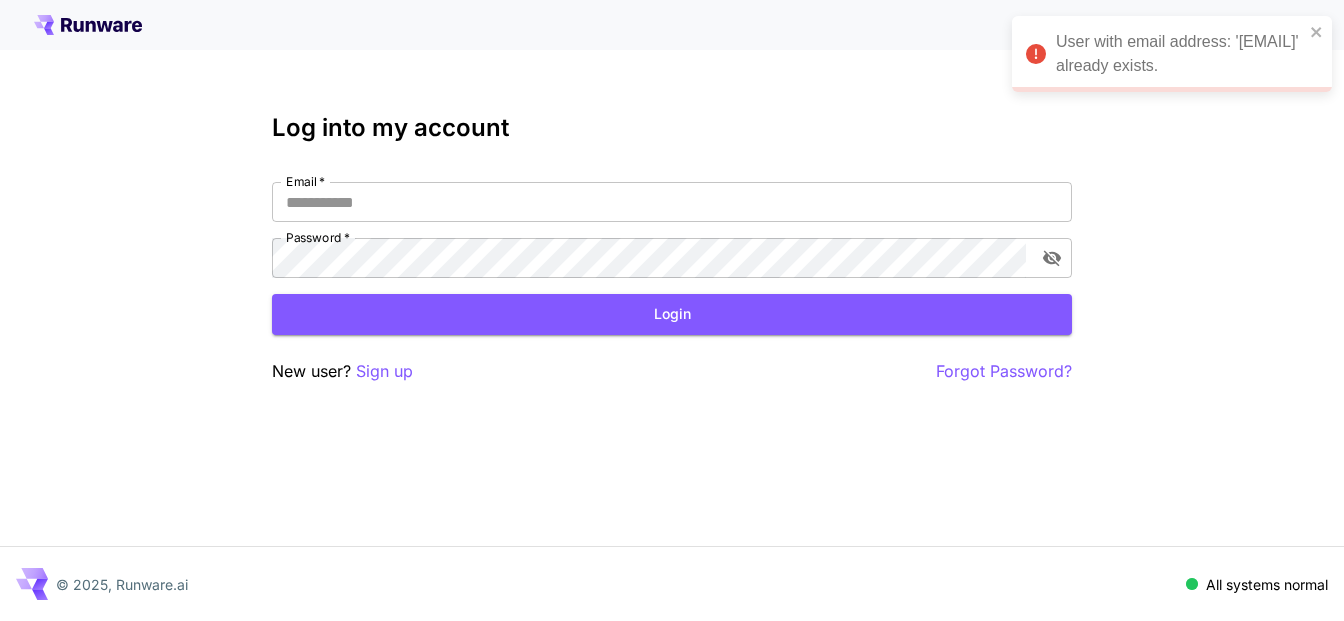 type on "**********" 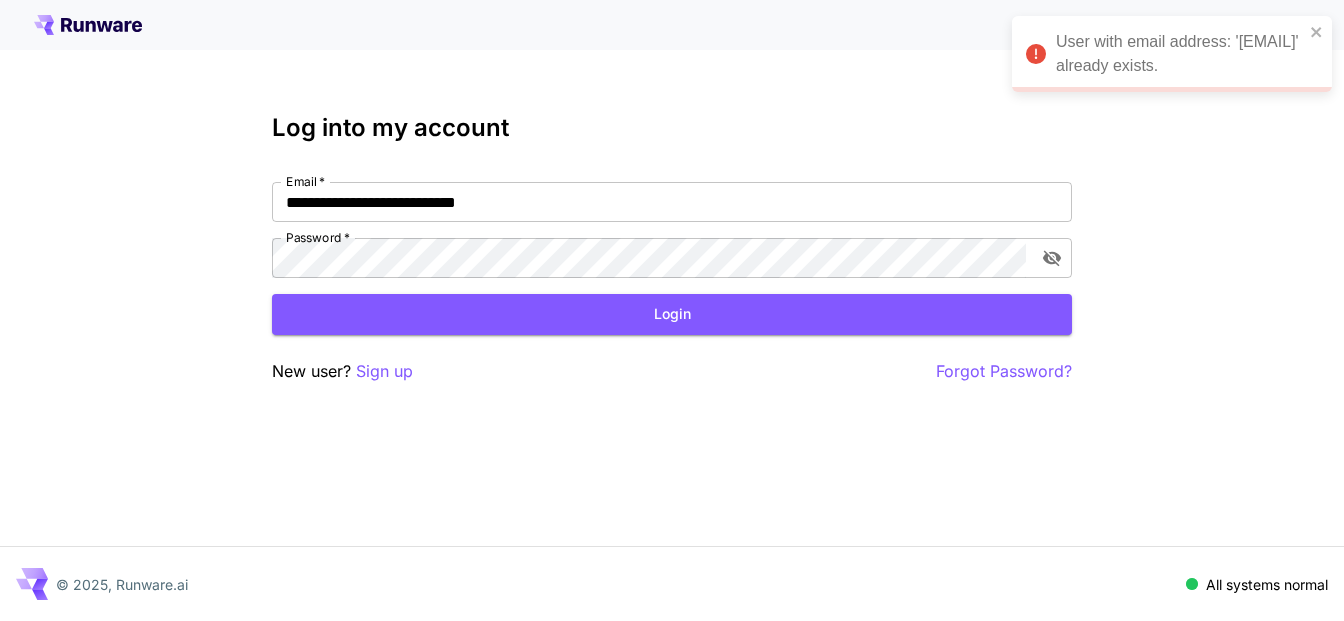 scroll, scrollTop: 0, scrollLeft: 0, axis: both 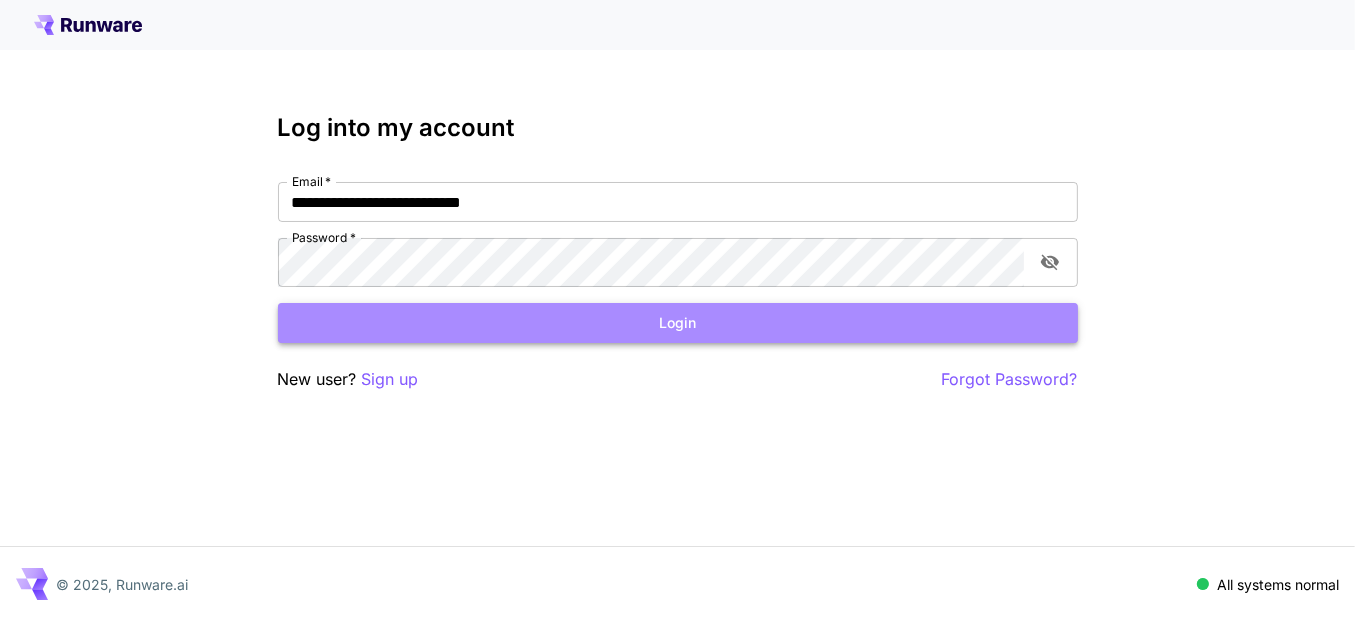 click on "Login" at bounding box center [678, 323] 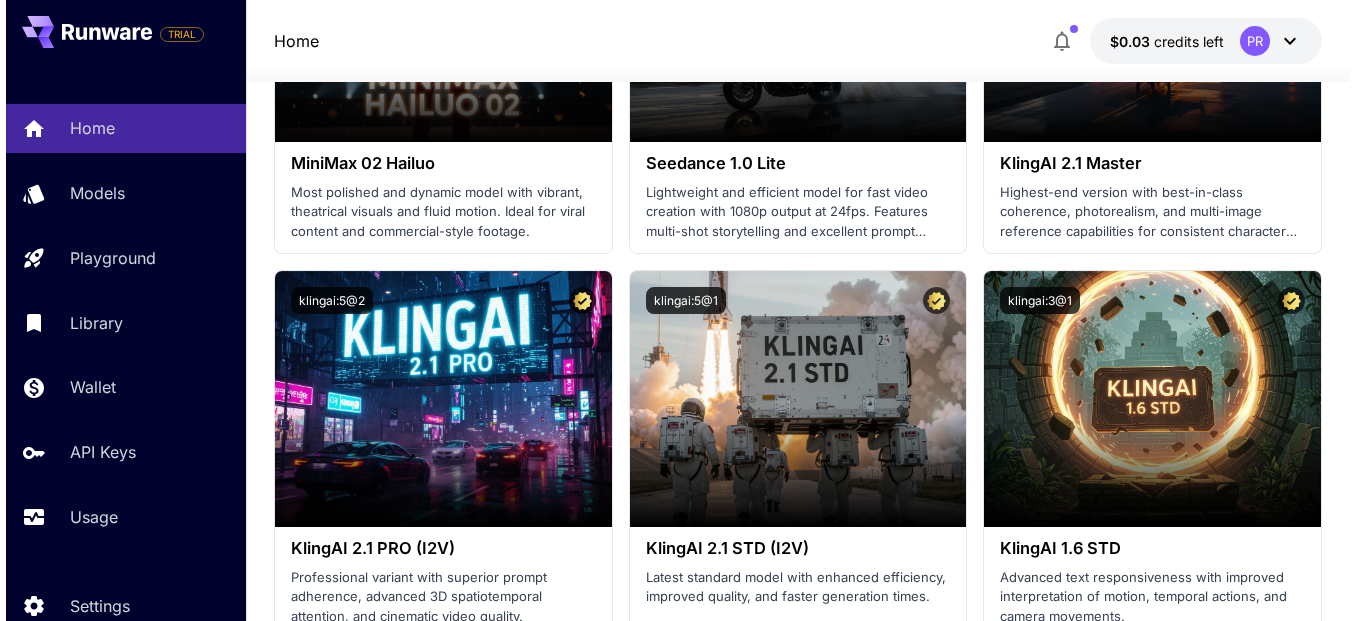 scroll, scrollTop: 736, scrollLeft: 0, axis: vertical 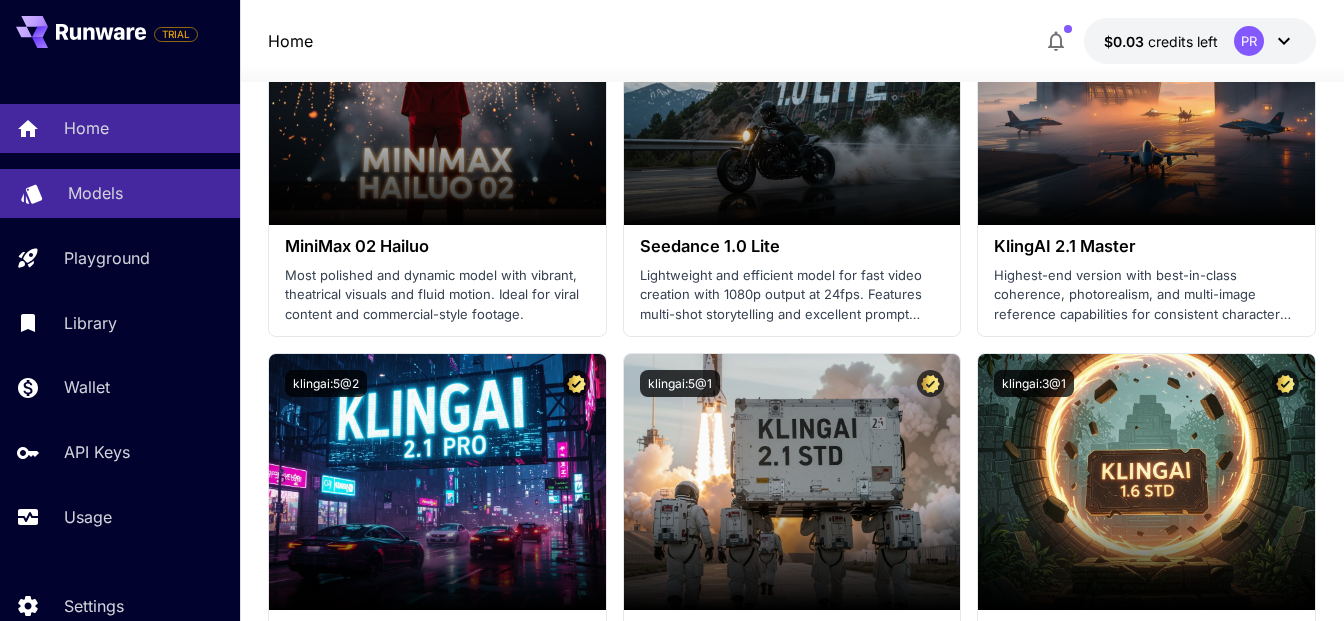 click on "Models" at bounding box center (120, 193) 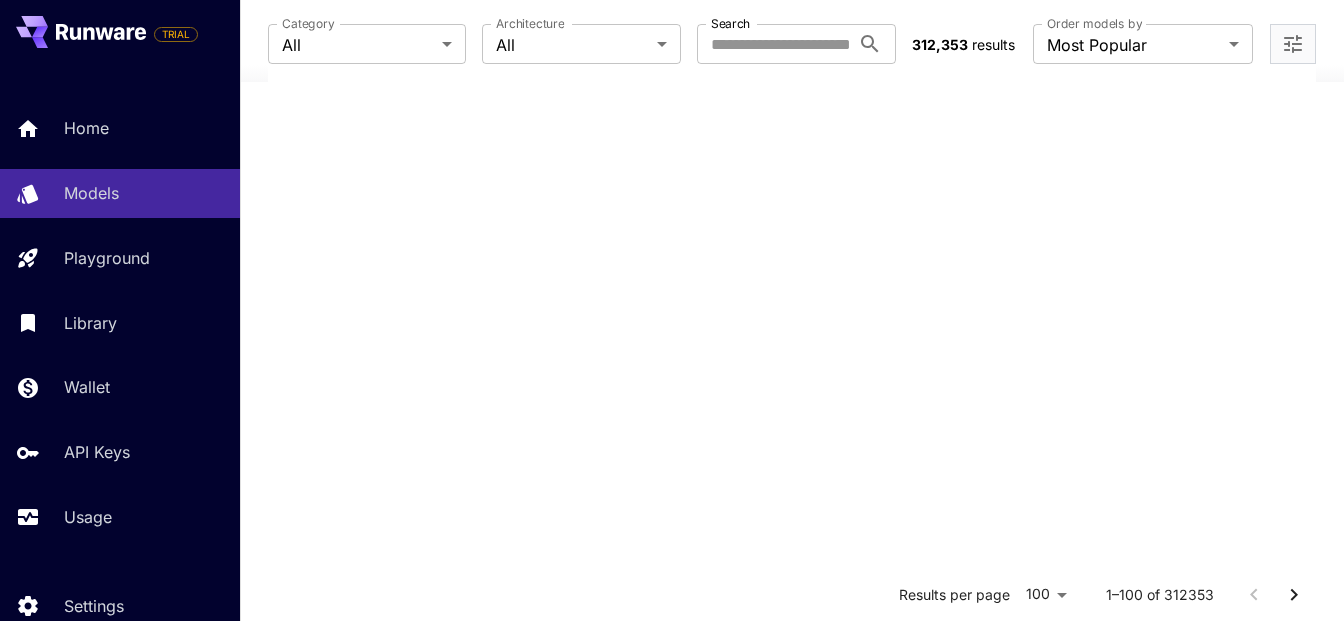 scroll, scrollTop: 4121, scrollLeft: 0, axis: vertical 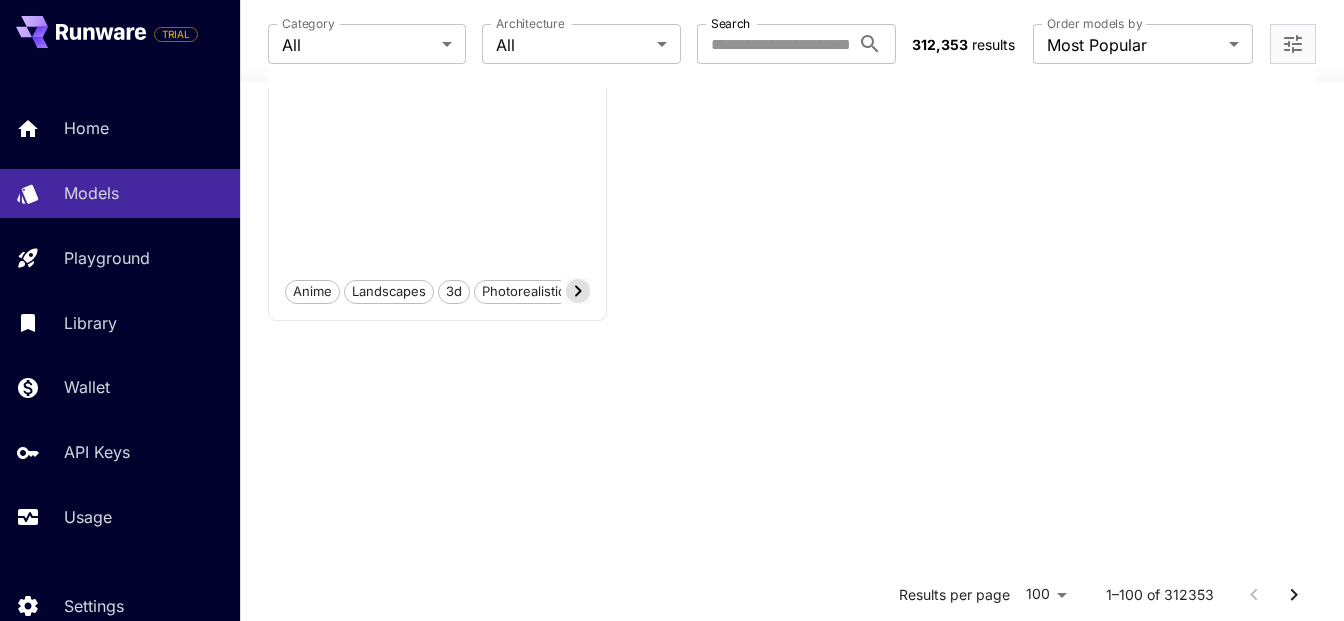 click on "Launch in Playground" at bounding box center [1146, -1568] 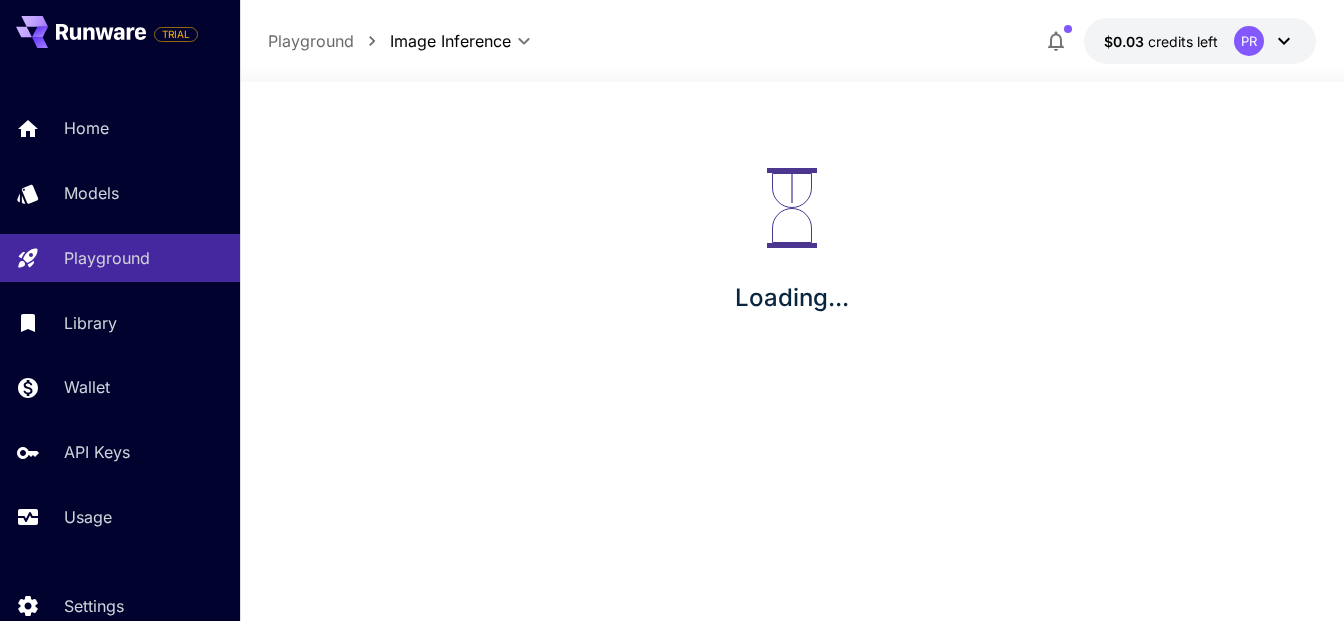 scroll, scrollTop: 0, scrollLeft: 0, axis: both 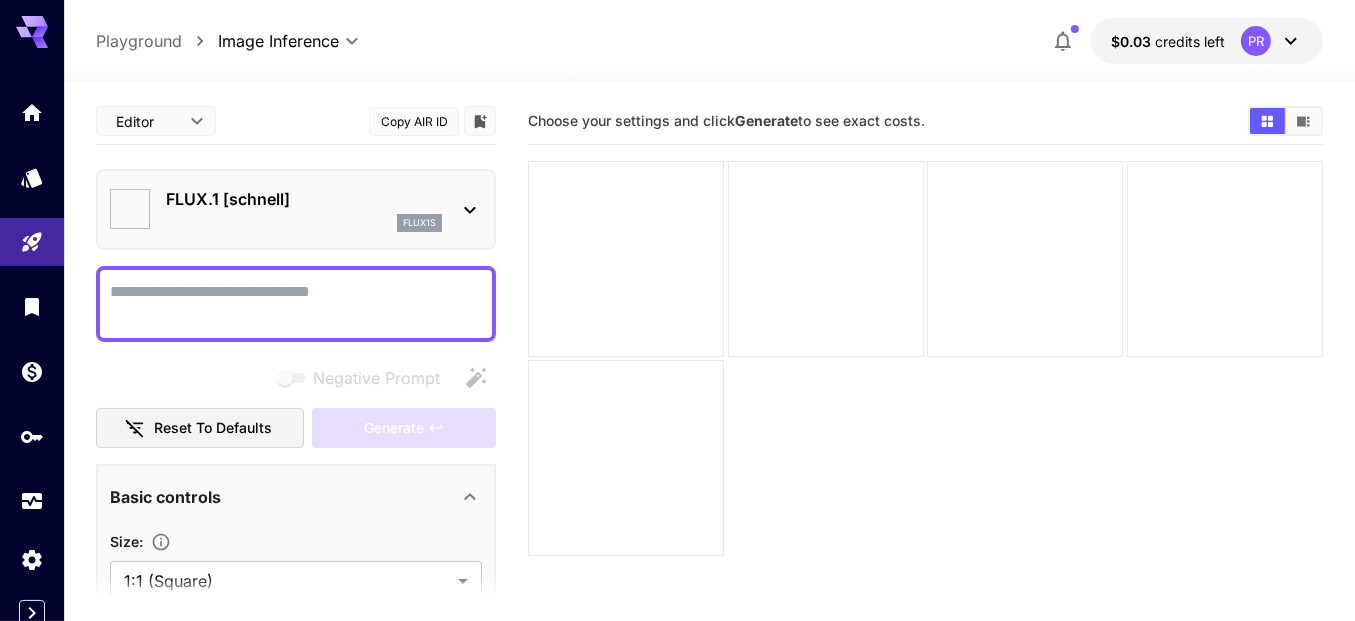 type on "**********" 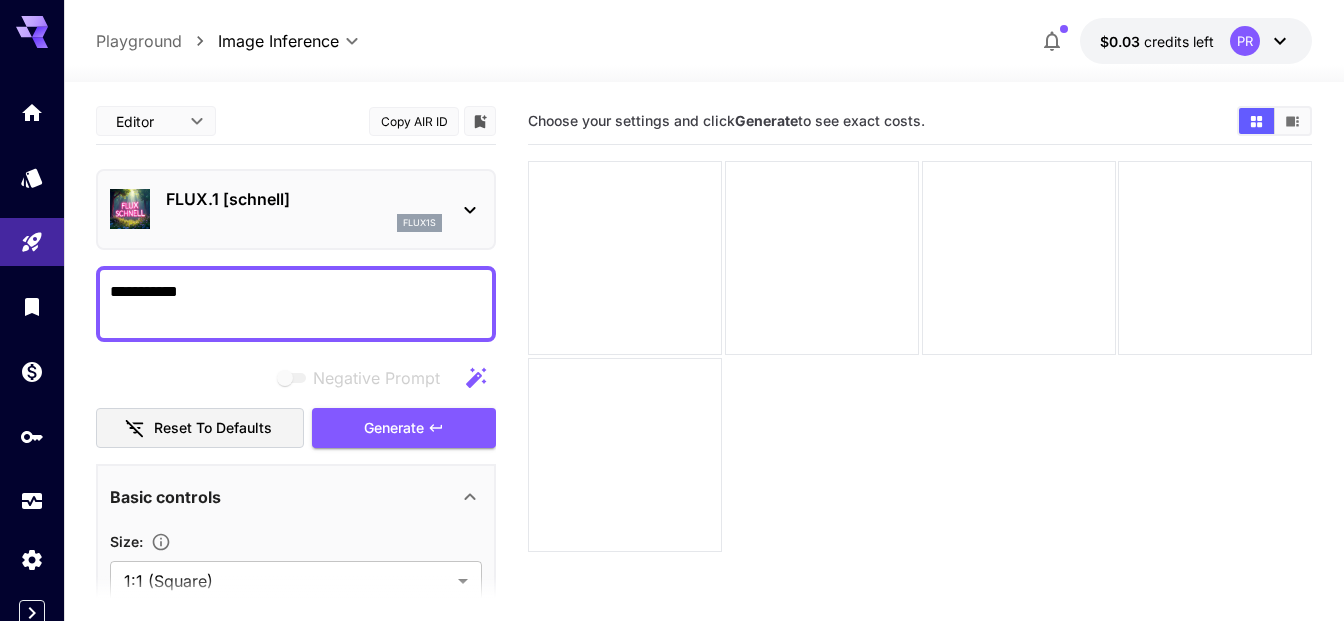 click on "**********" at bounding box center (290, 304) 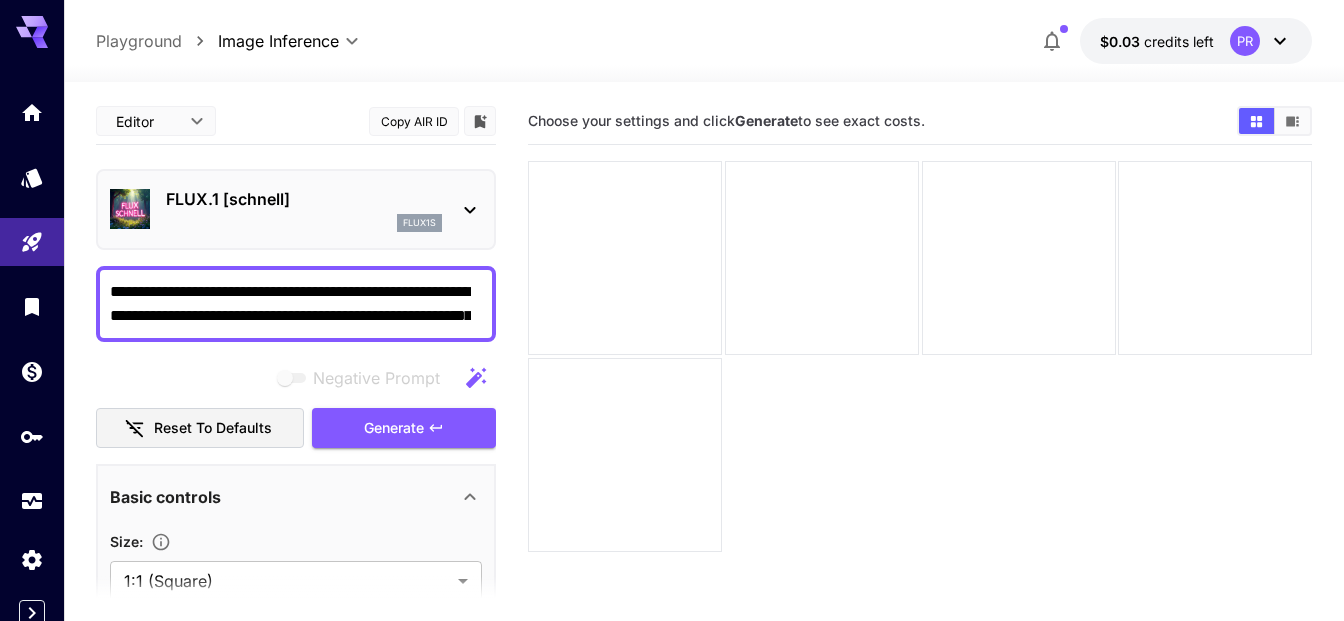 scroll, scrollTop: 41, scrollLeft: 0, axis: vertical 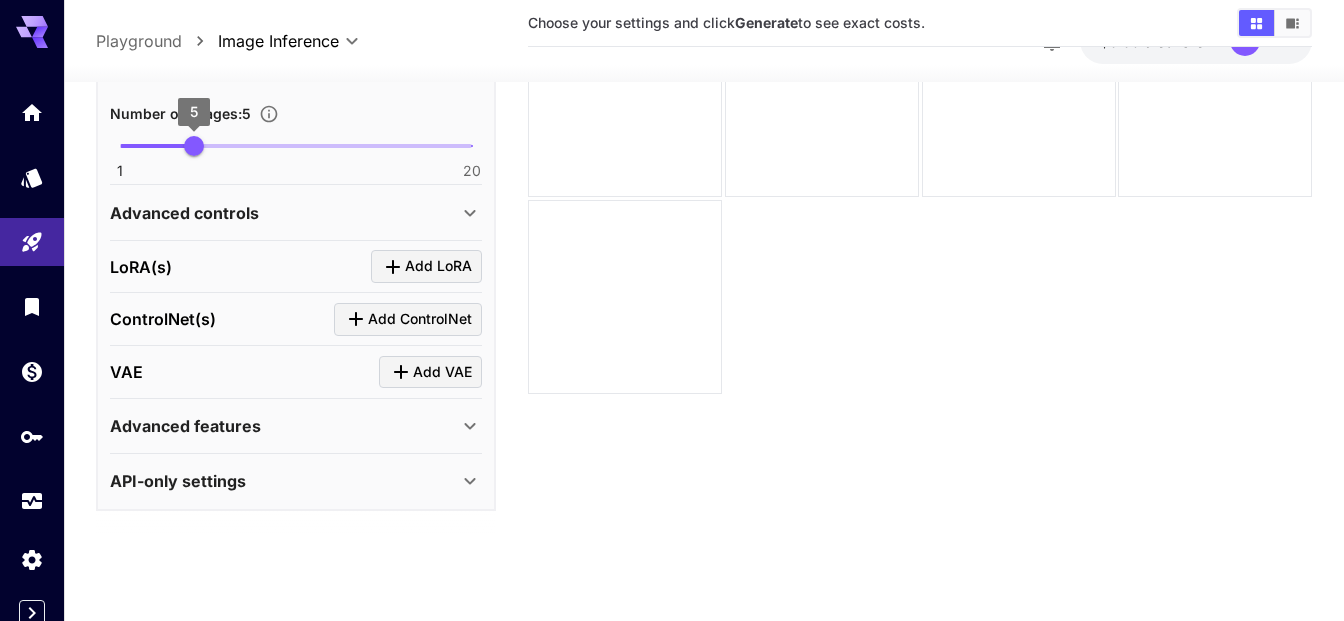 type on "**********" 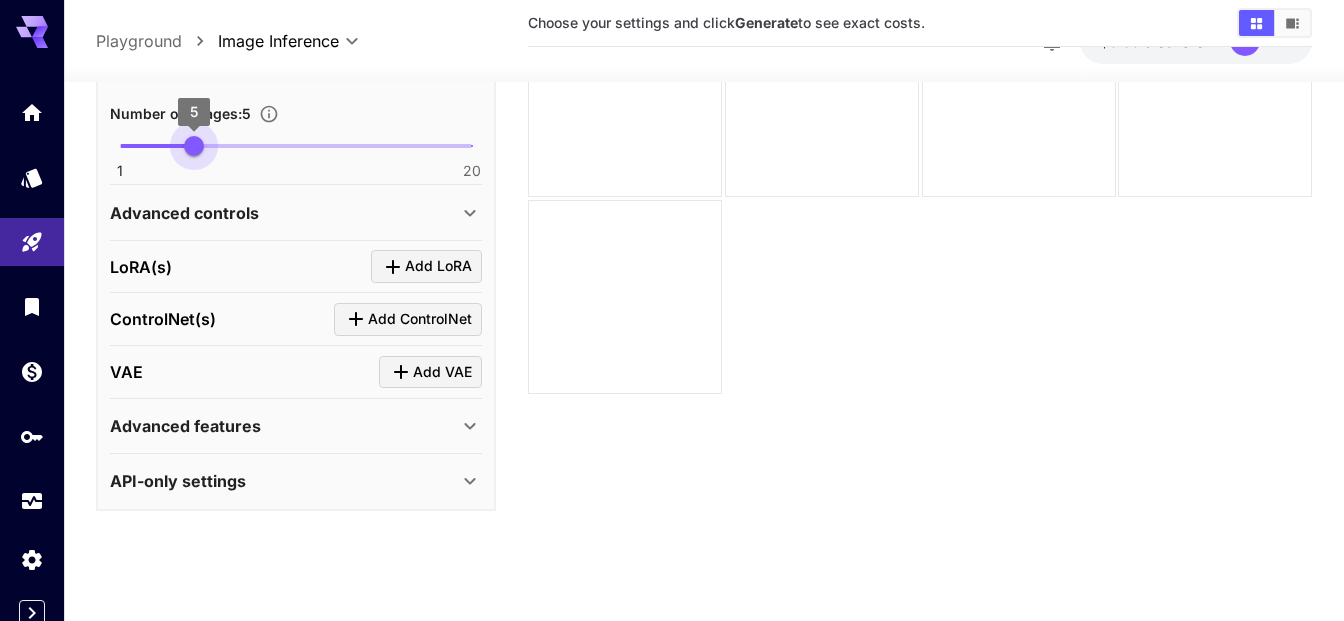 type on "*" 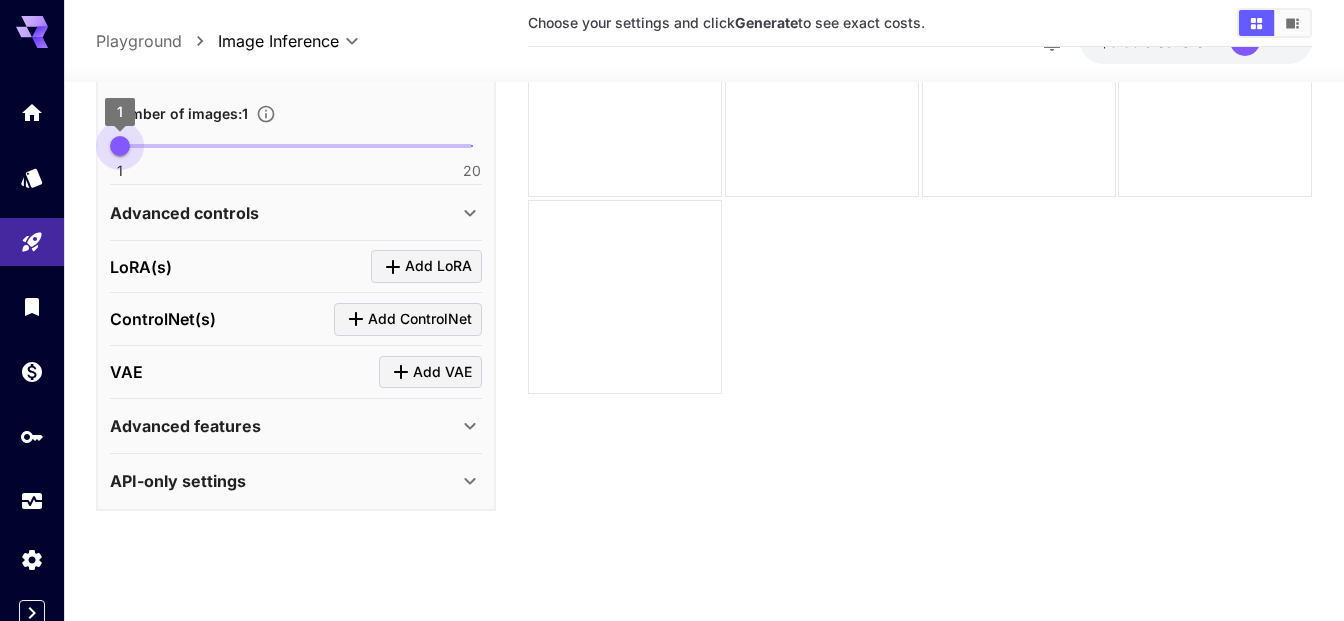 drag, startPoint x: 186, startPoint y: 165, endPoint x: 110, endPoint y: 169, distance: 76.105194 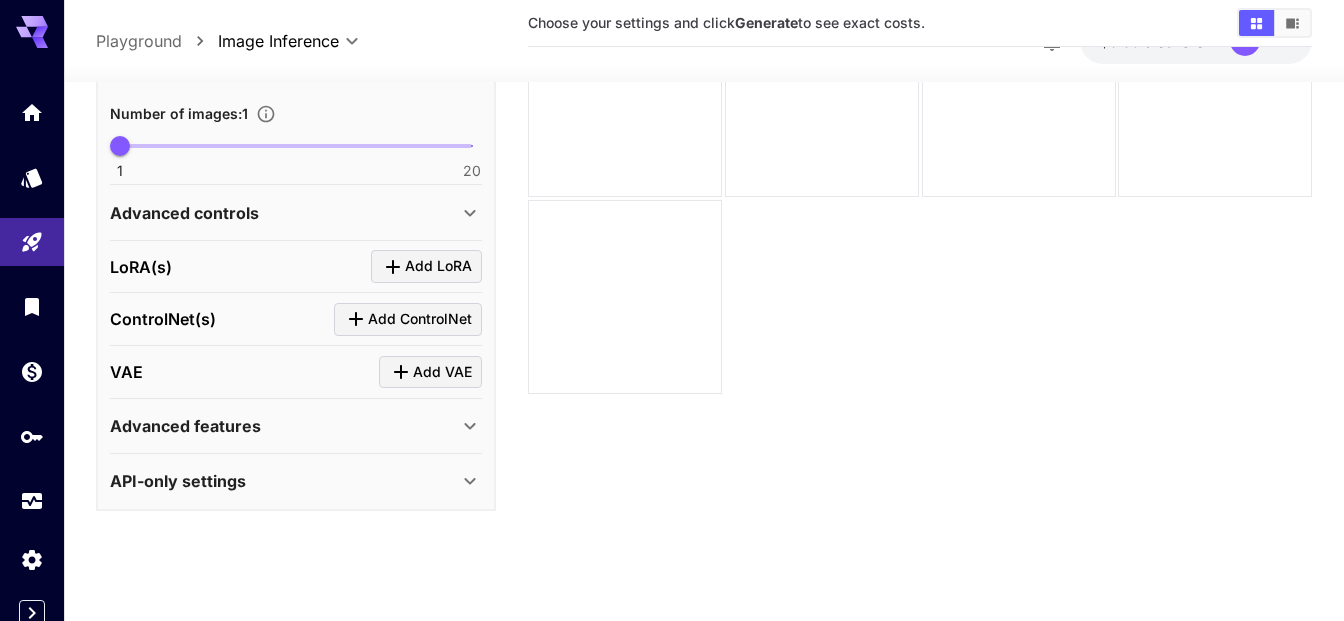click 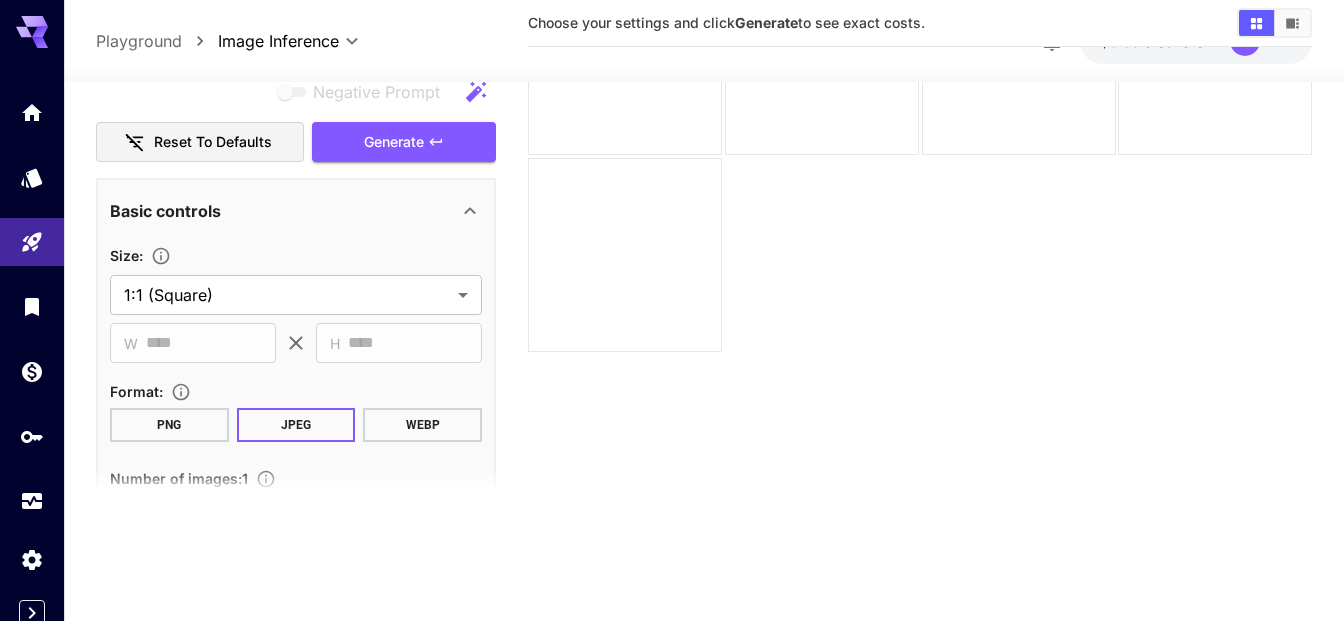 scroll, scrollTop: 617, scrollLeft: 0, axis: vertical 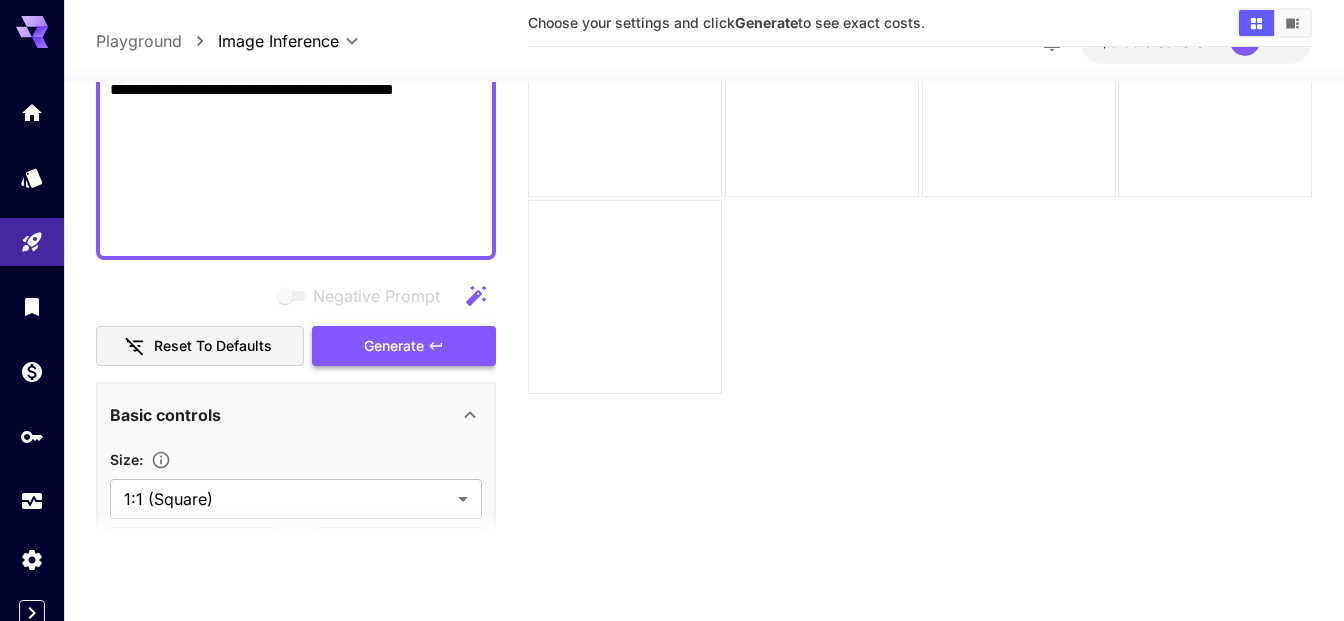 click on "Generate" at bounding box center (394, 346) 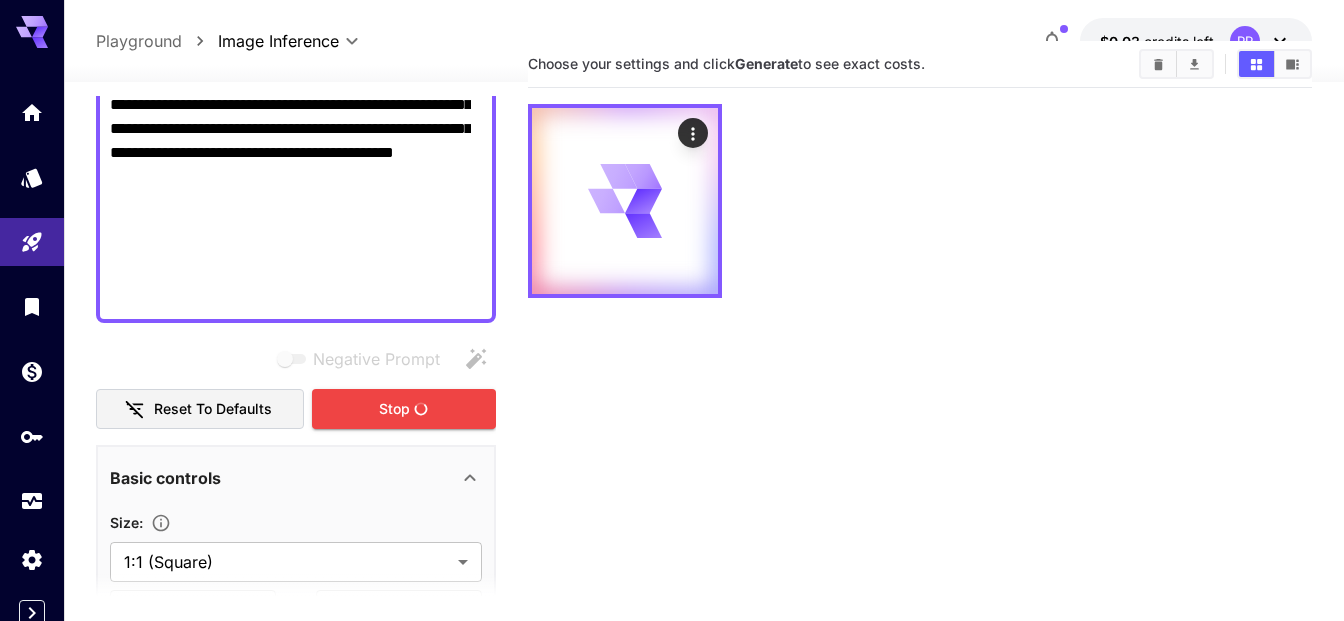scroll, scrollTop: 0, scrollLeft: 0, axis: both 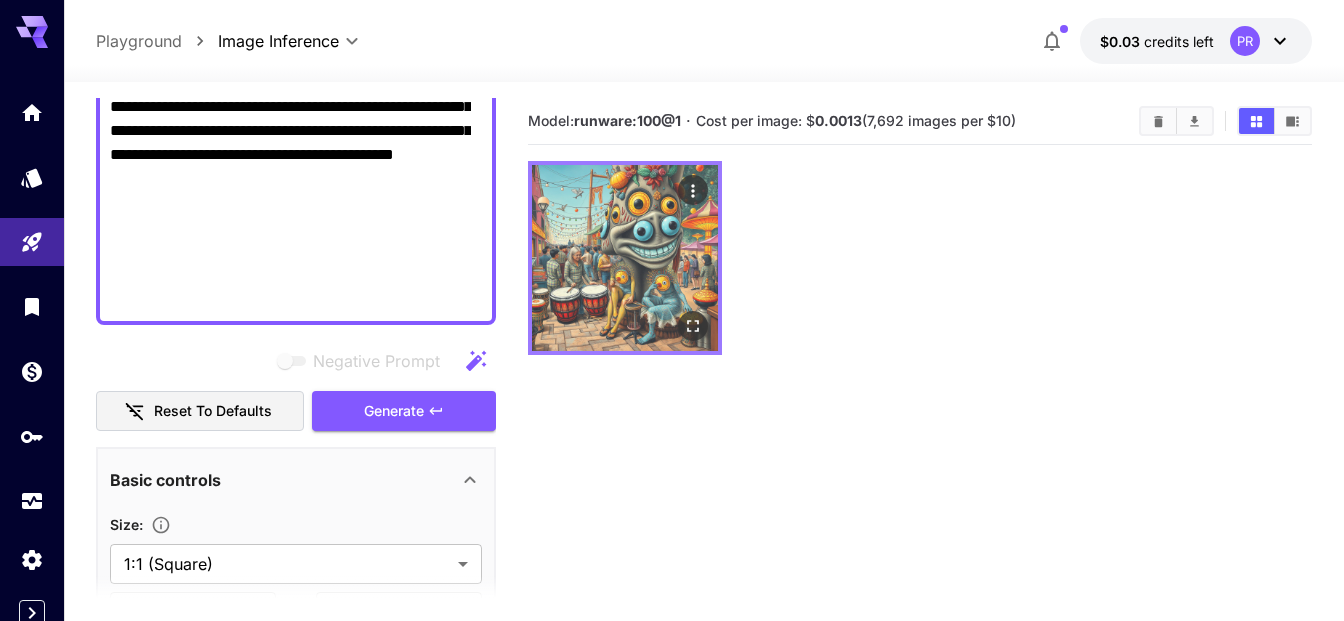 click 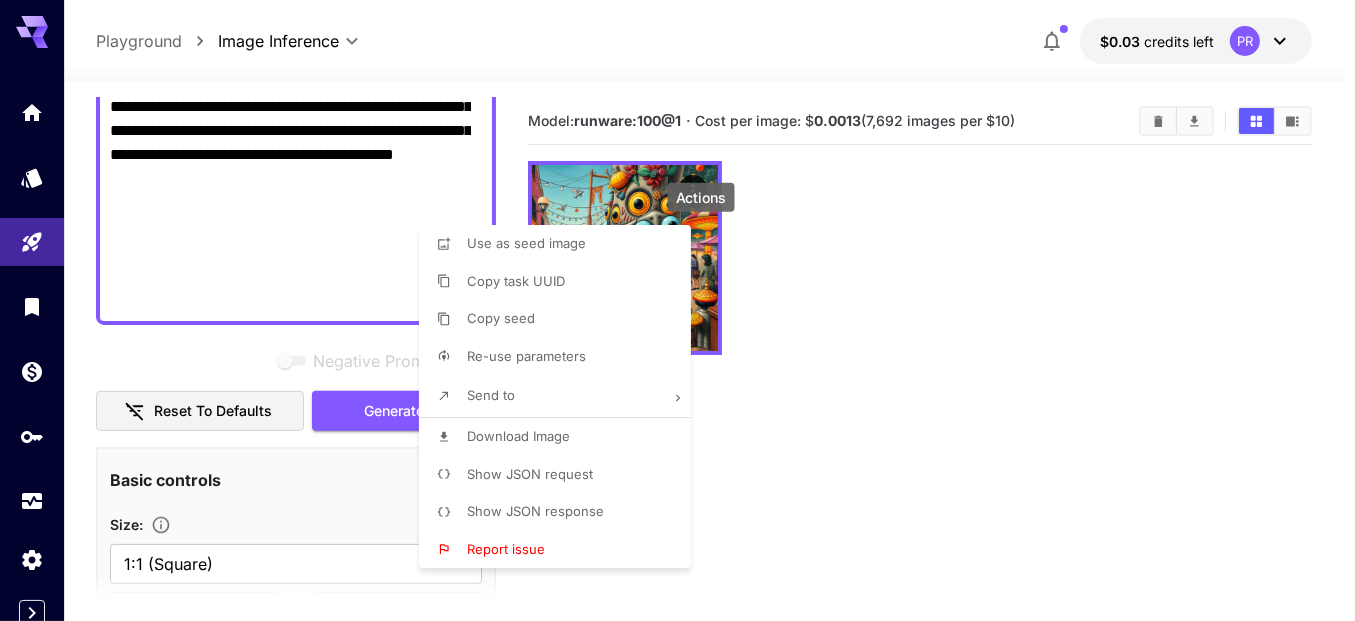 click on "Download Image" at bounding box center (518, 436) 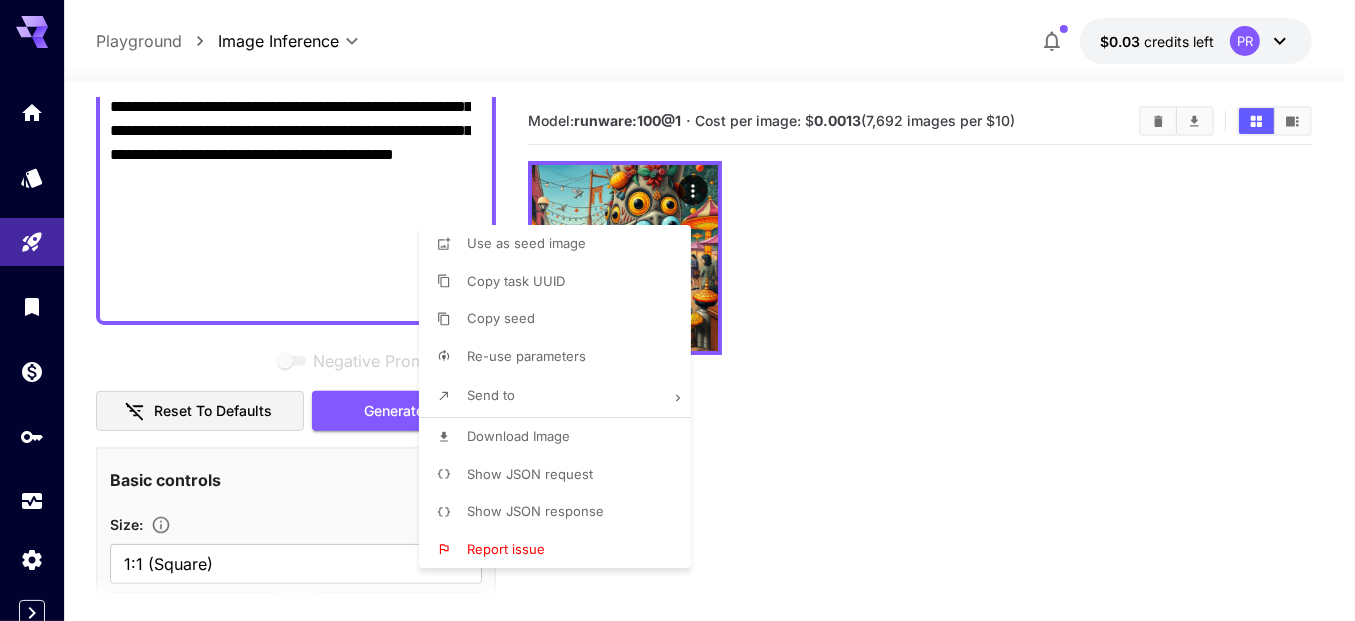 click at bounding box center (677, 310) 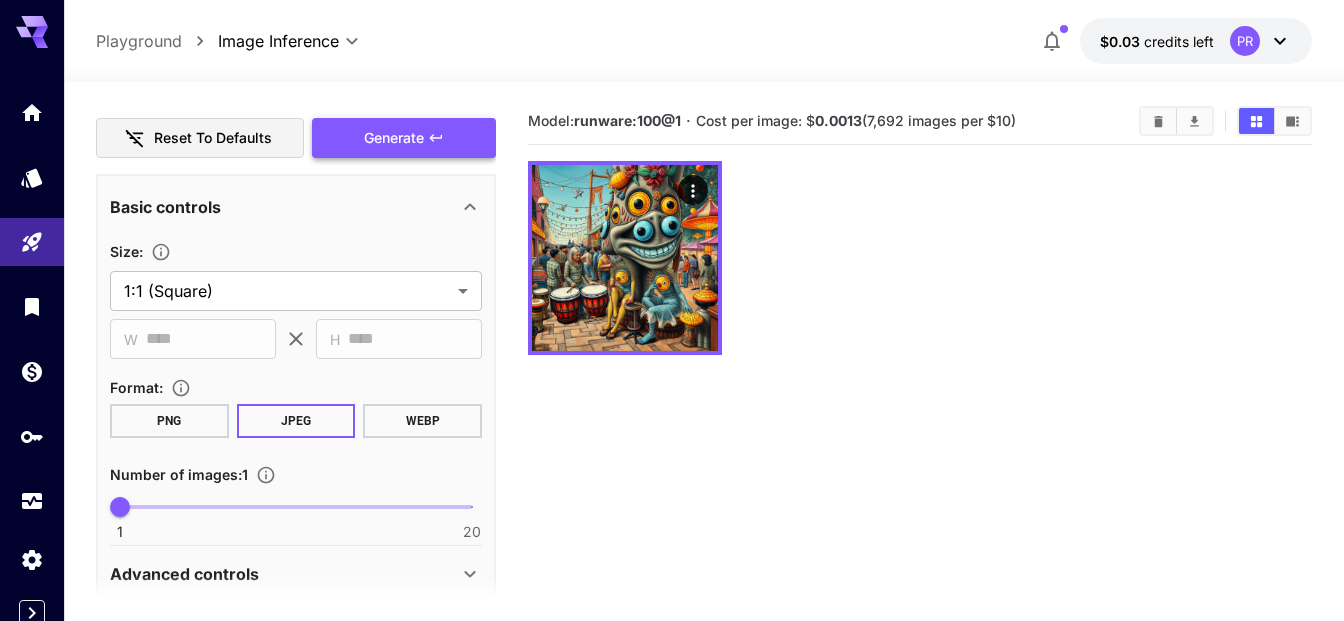 scroll, scrollTop: 1087, scrollLeft: 0, axis: vertical 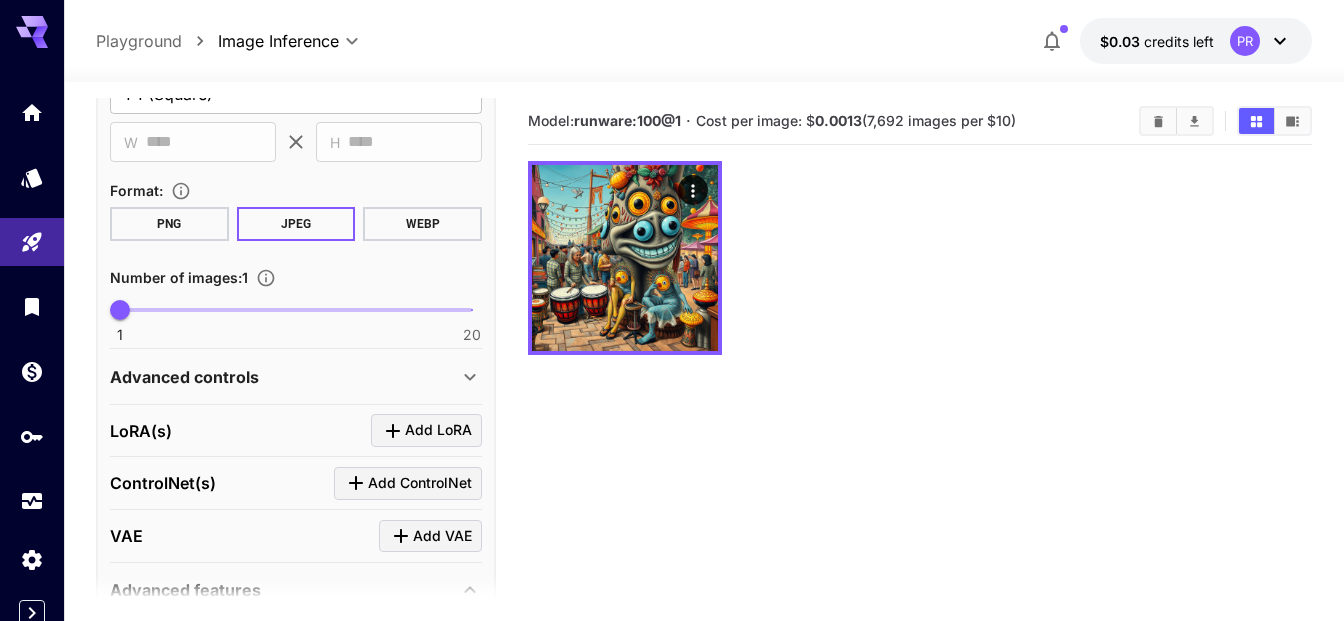 click on "**********" at bounding box center (296, 78) 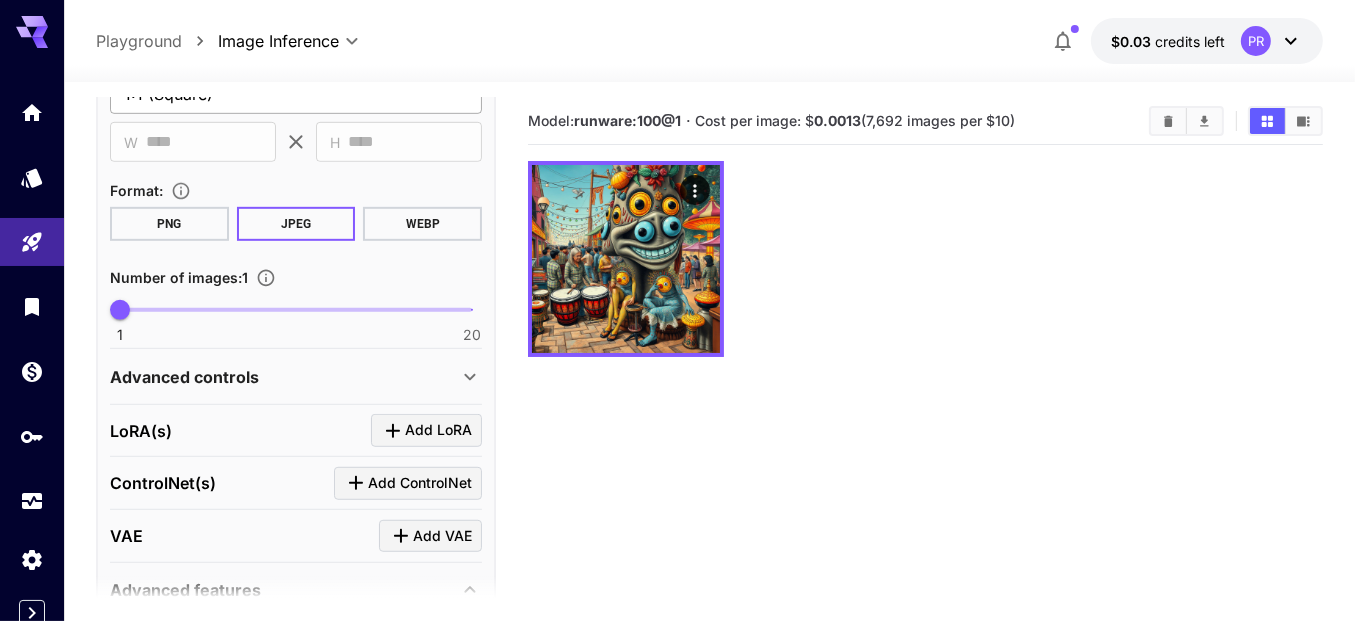 click on "**********" at bounding box center (677, 389) 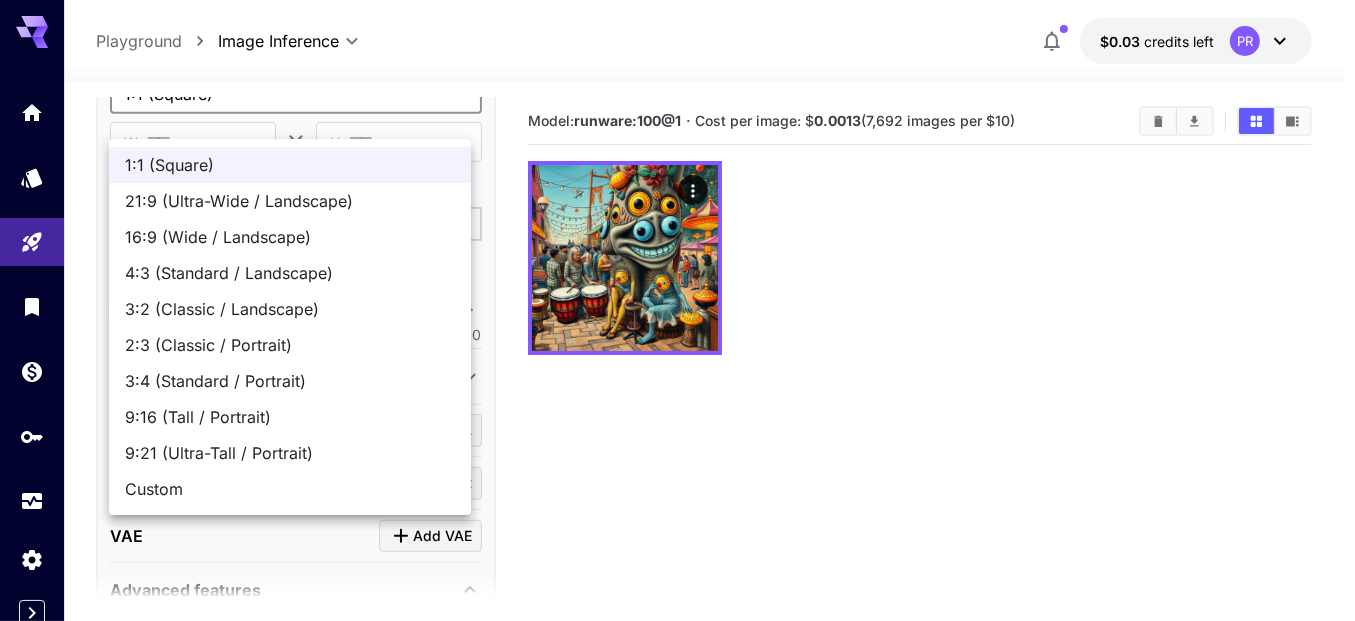 click on "4:3 (Standard / Landscape)" at bounding box center (290, 273) 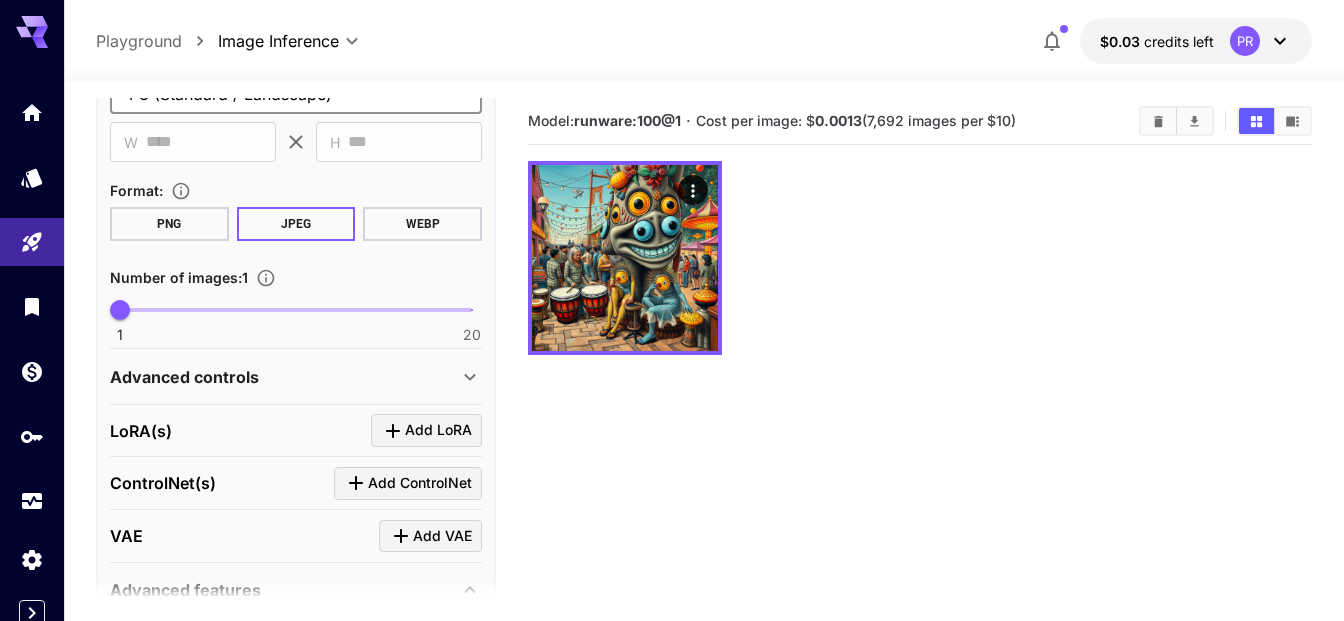 click on "PNG" at bounding box center (169, 224) 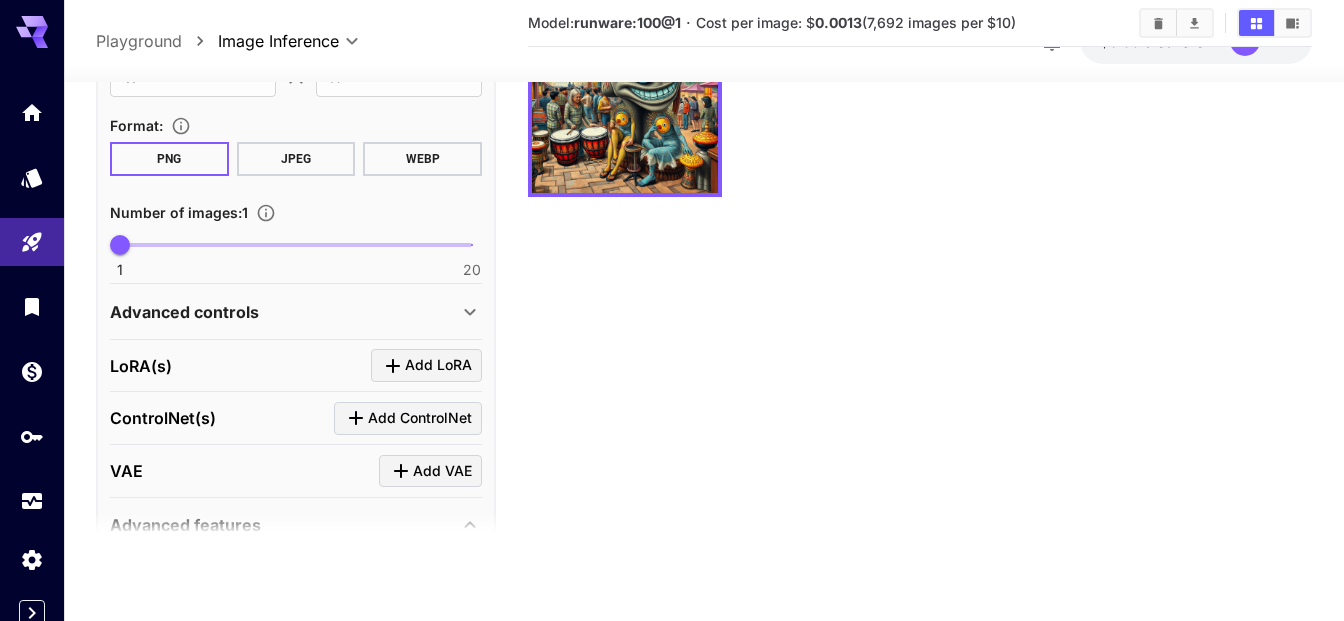 scroll, scrollTop: 200, scrollLeft: 0, axis: vertical 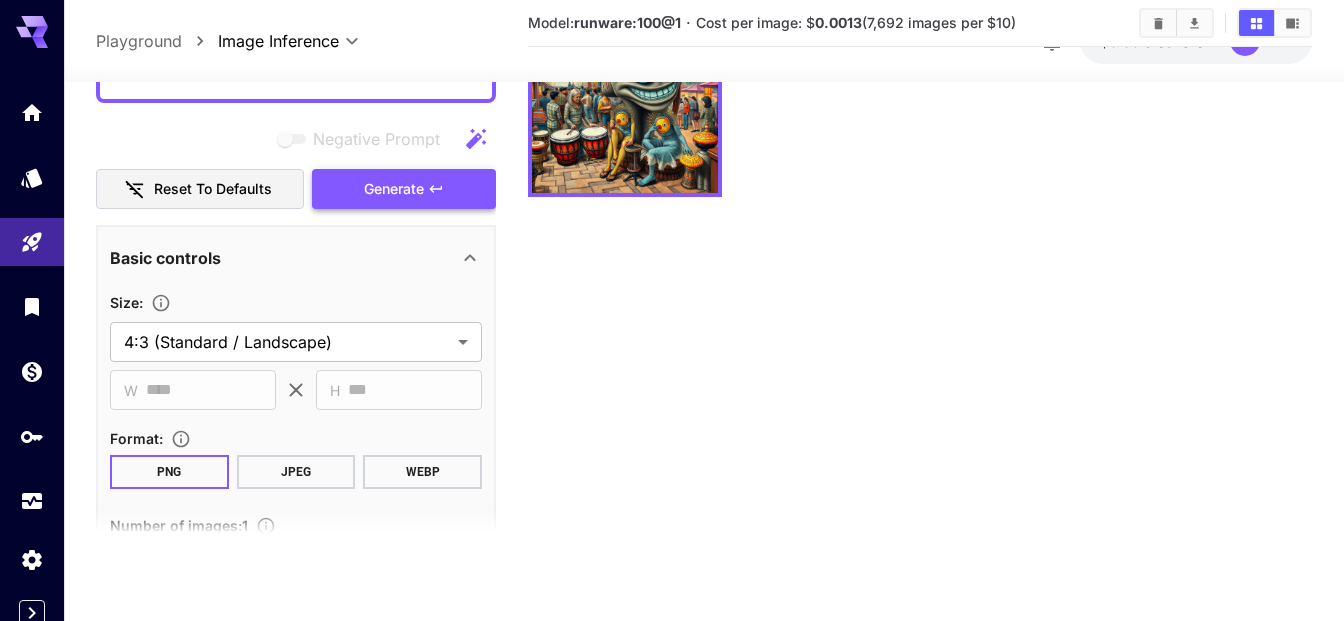 click on "Generate" at bounding box center [404, 189] 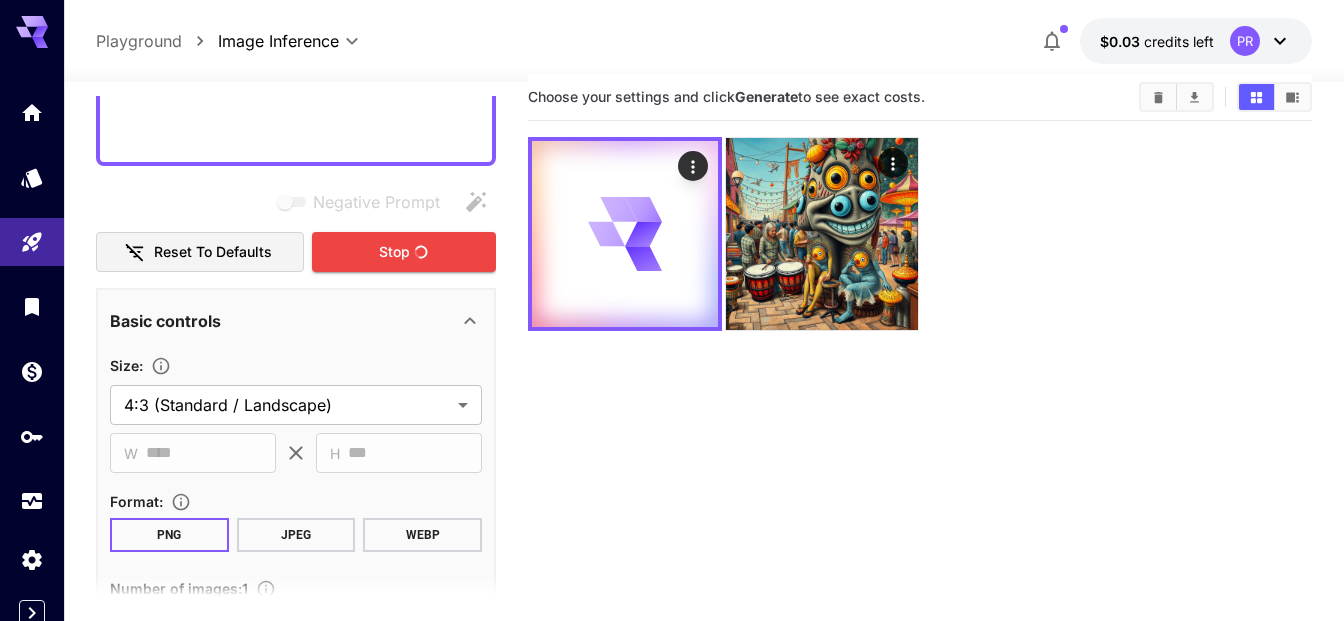 scroll, scrollTop: 0, scrollLeft: 0, axis: both 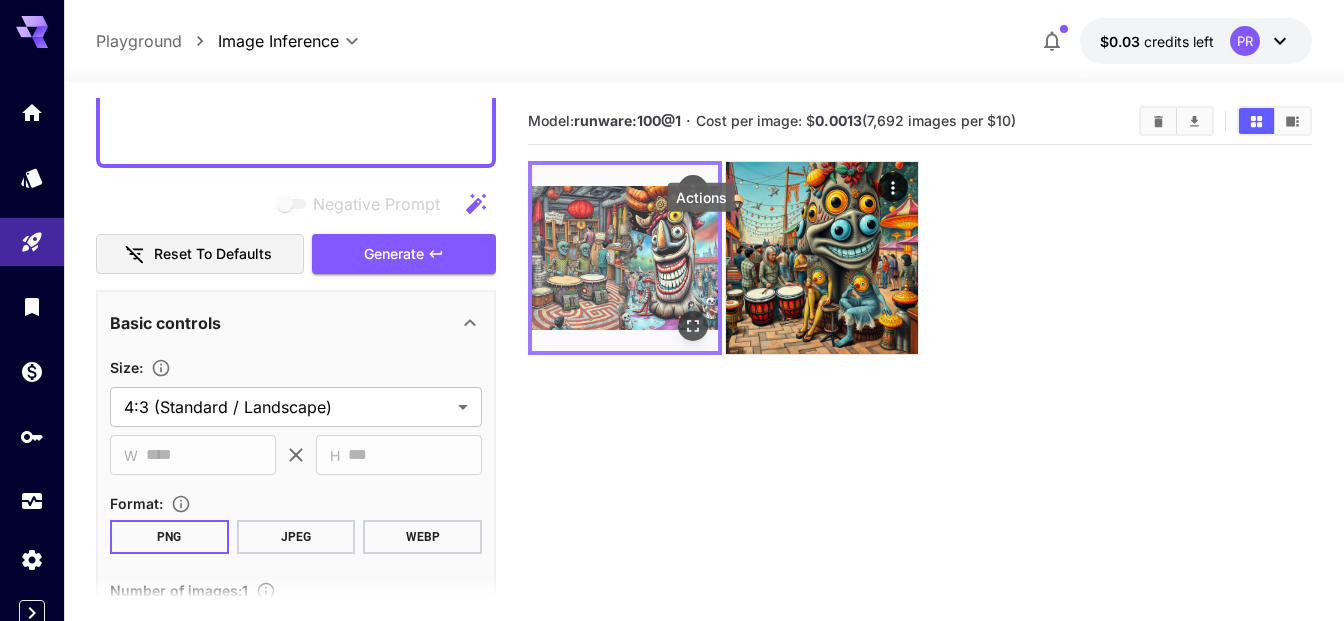 click 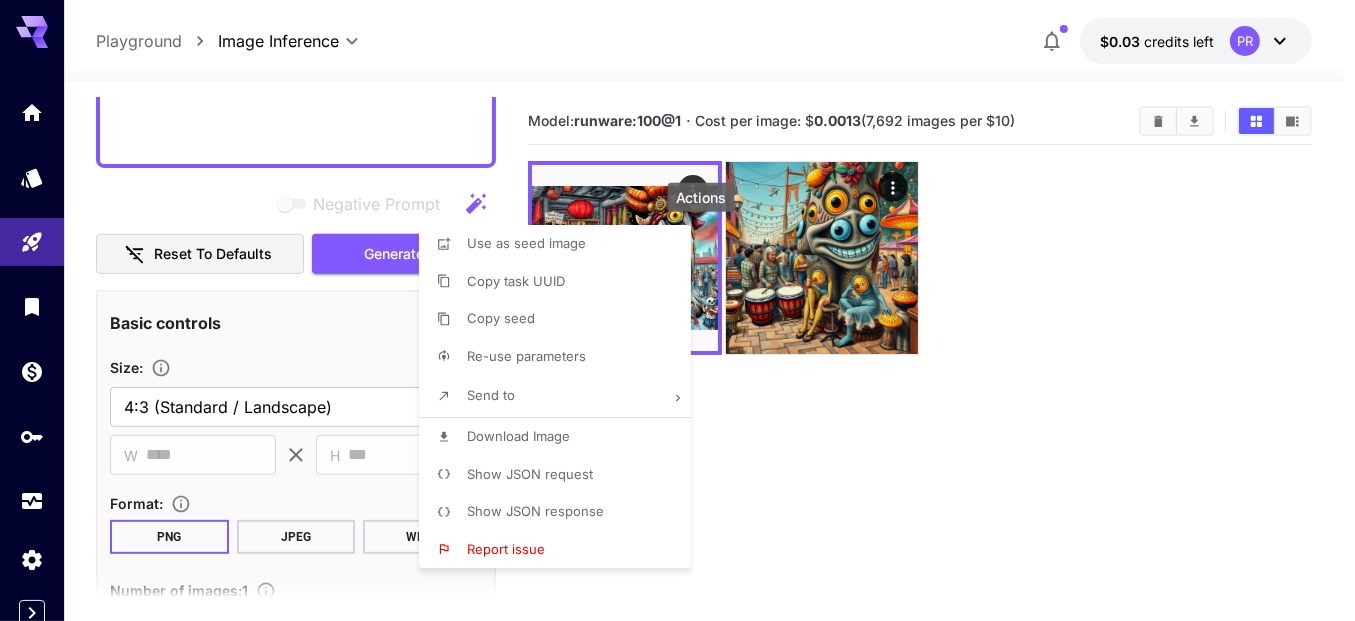 click on "Download Image" at bounding box center (518, 436) 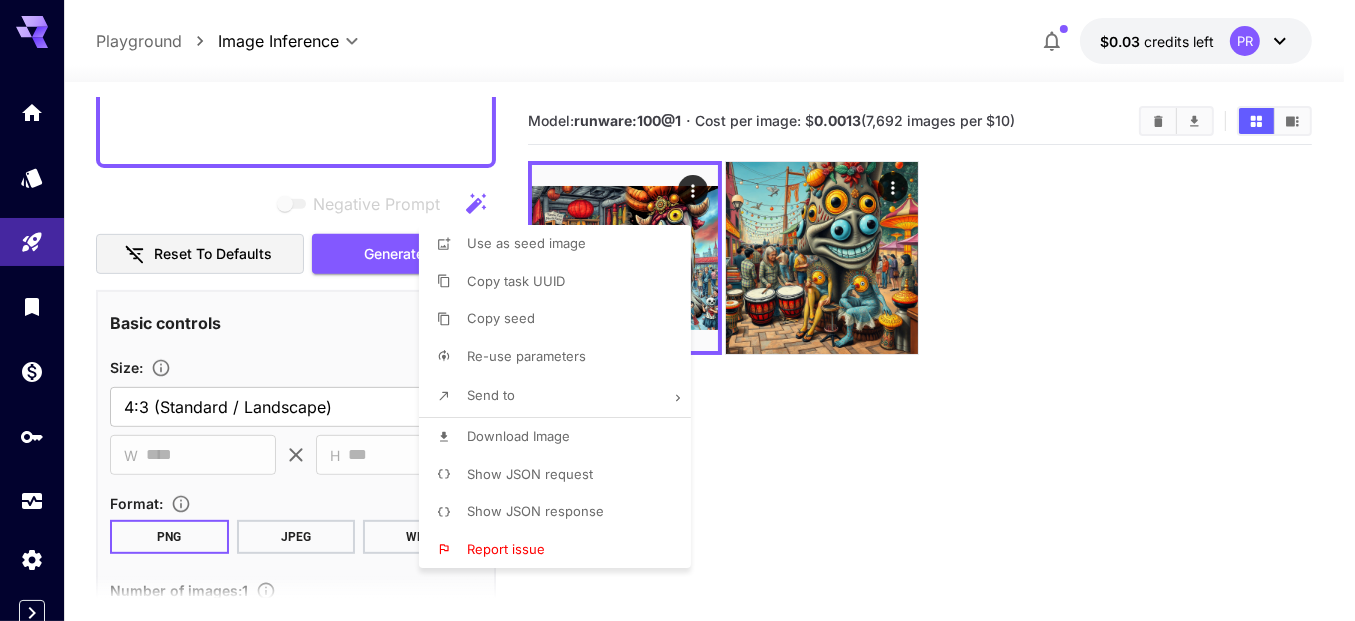 click at bounding box center [677, 310] 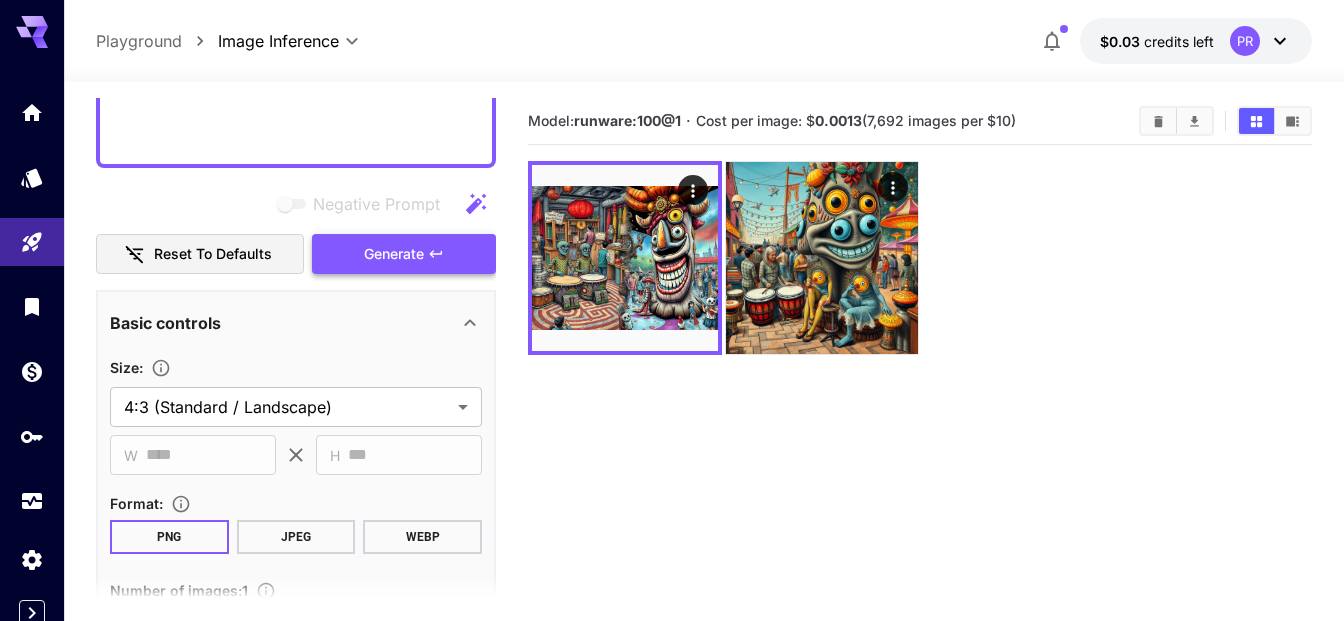 click on "Generate" at bounding box center [394, 254] 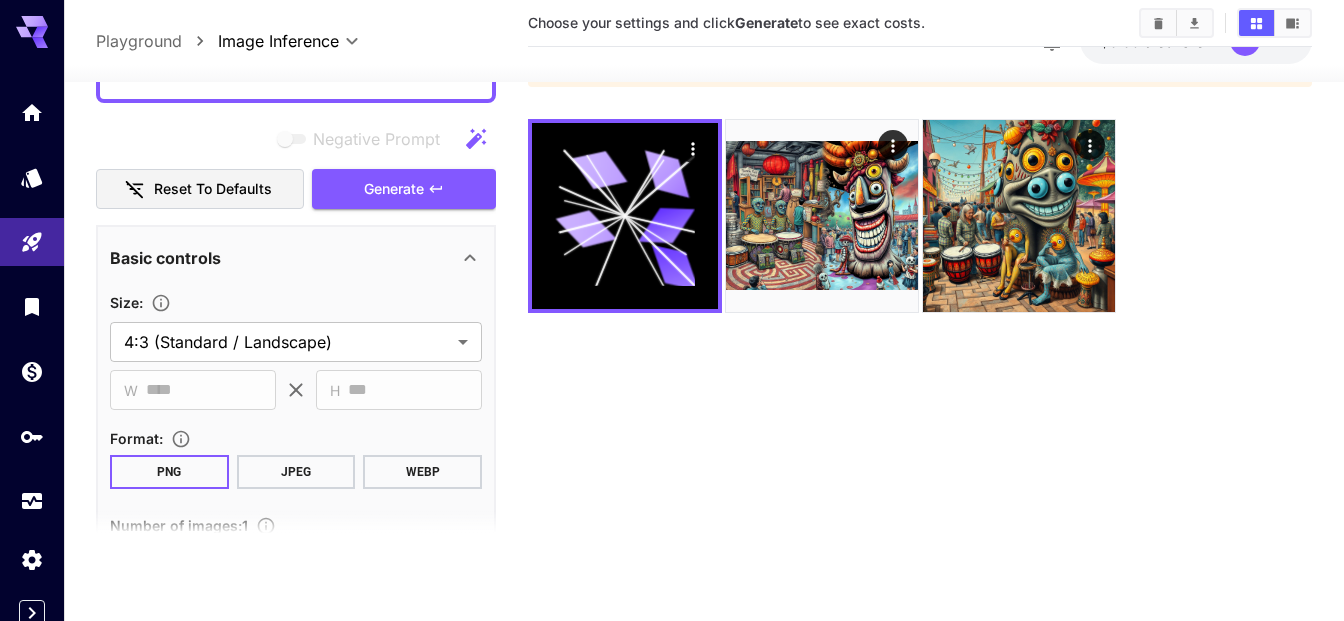 scroll, scrollTop: 0, scrollLeft: 0, axis: both 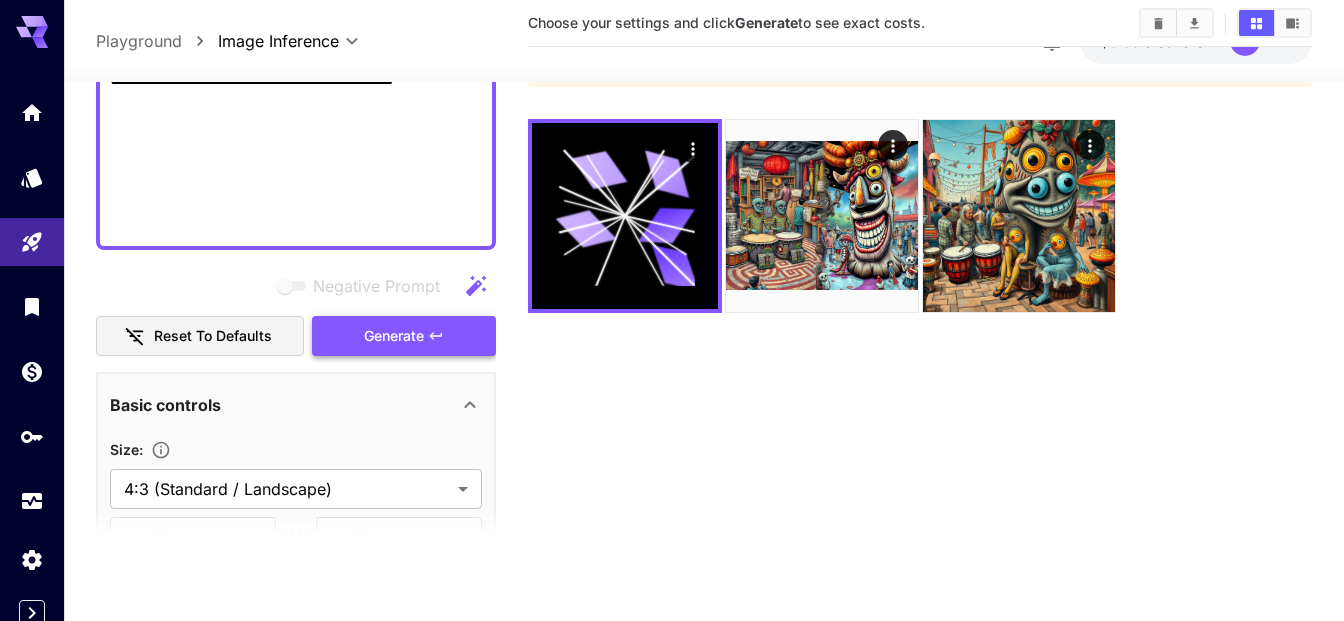 click on "Generate" at bounding box center (394, 336) 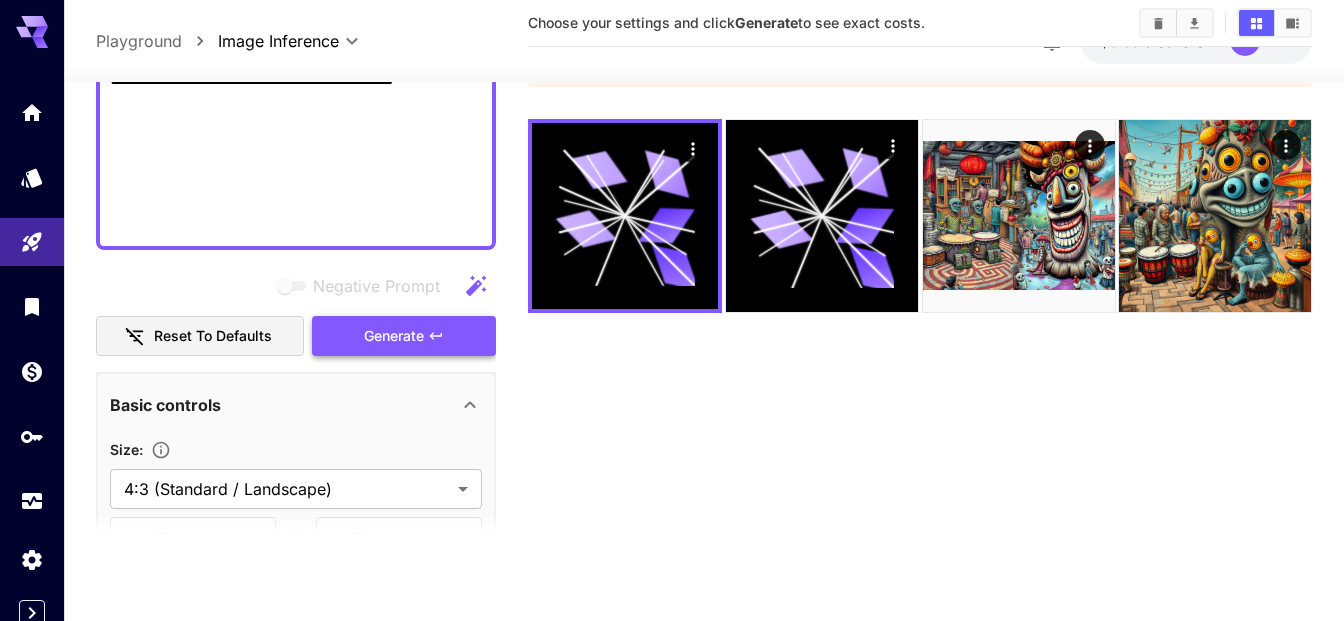 click on "Generate" at bounding box center [404, 336] 